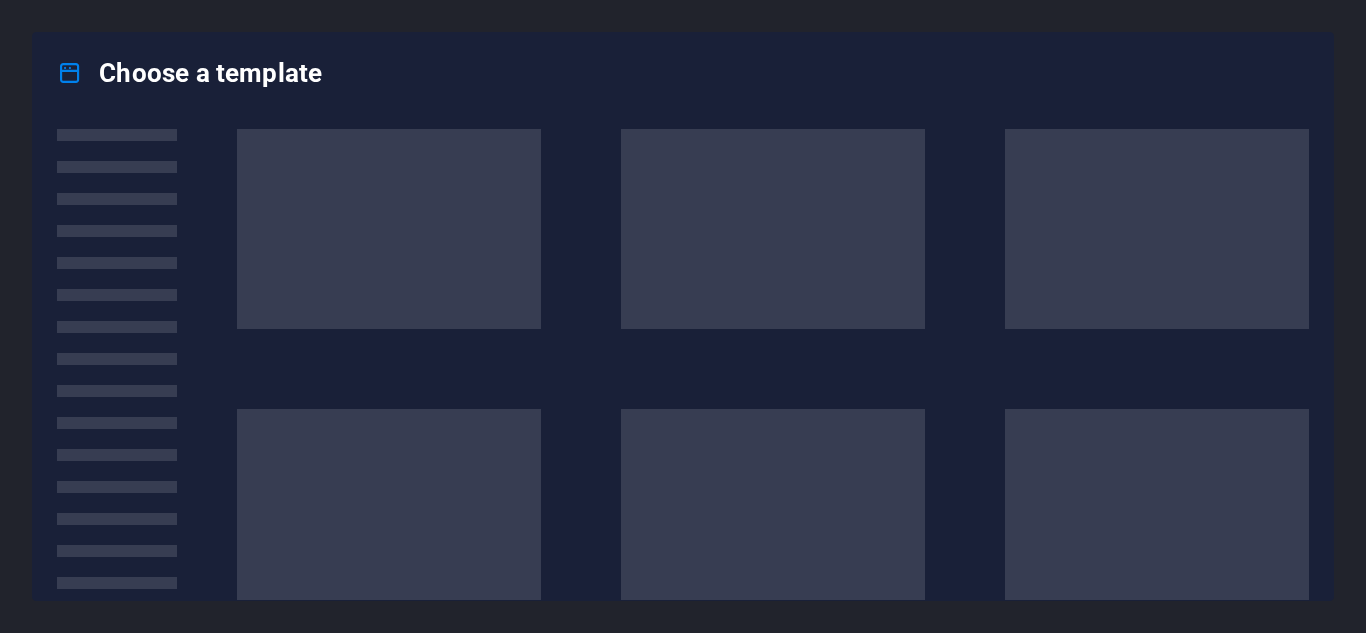 scroll, scrollTop: 0, scrollLeft: 0, axis: both 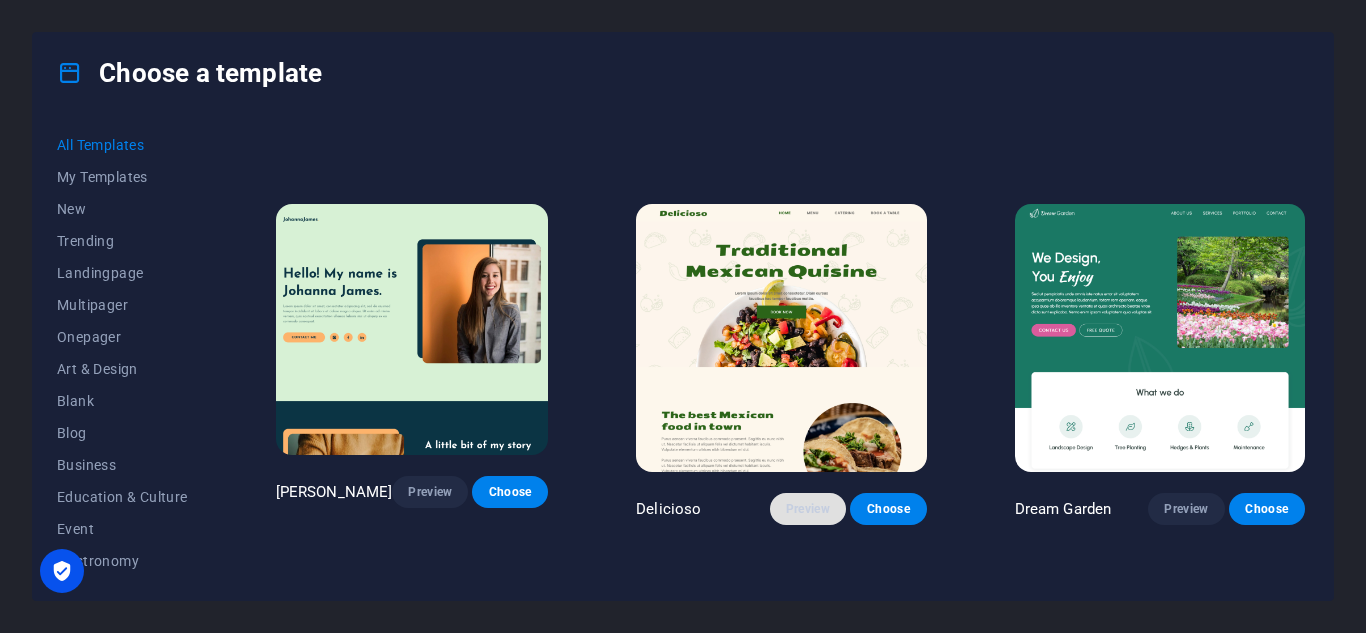 click on "Preview" at bounding box center [808, 509] 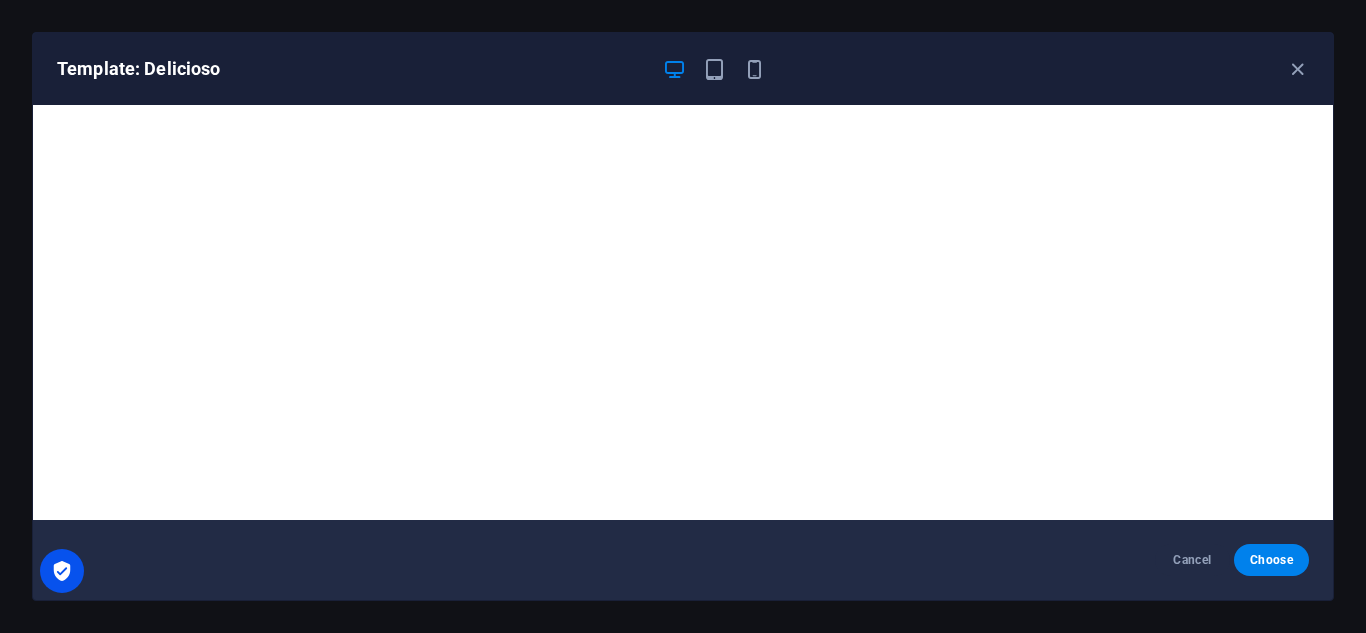 click on "Template: Delicioso" at bounding box center [671, 69] 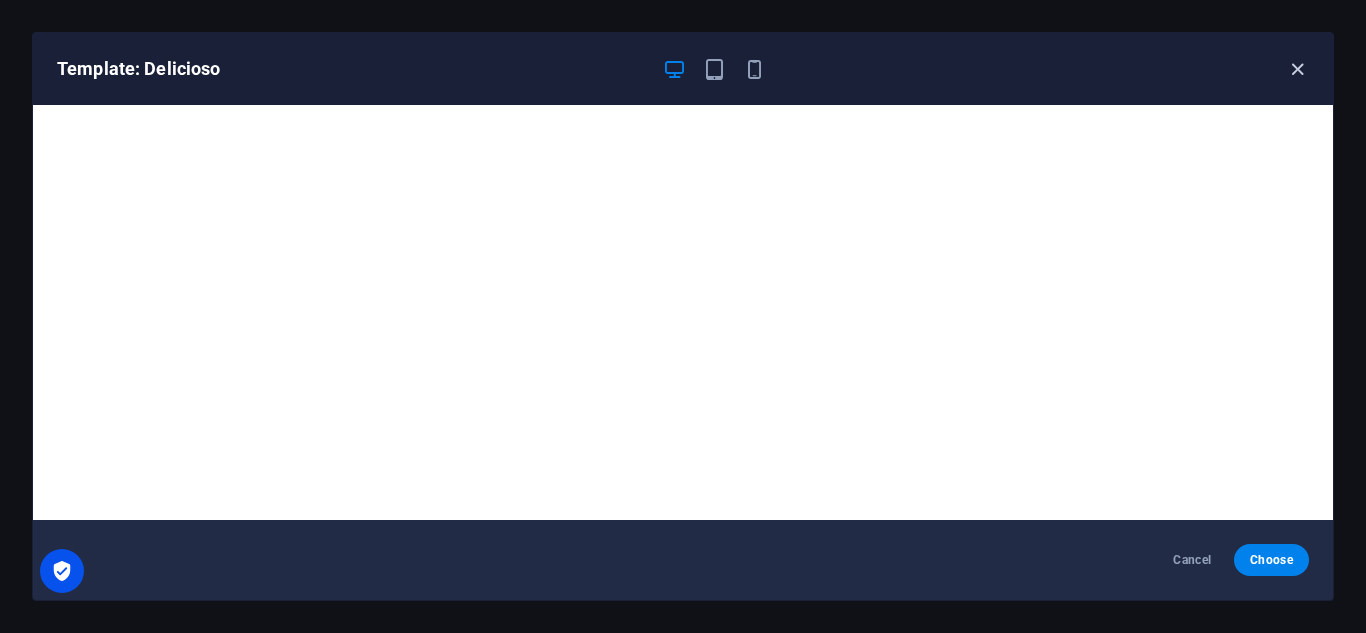 click at bounding box center (1297, 69) 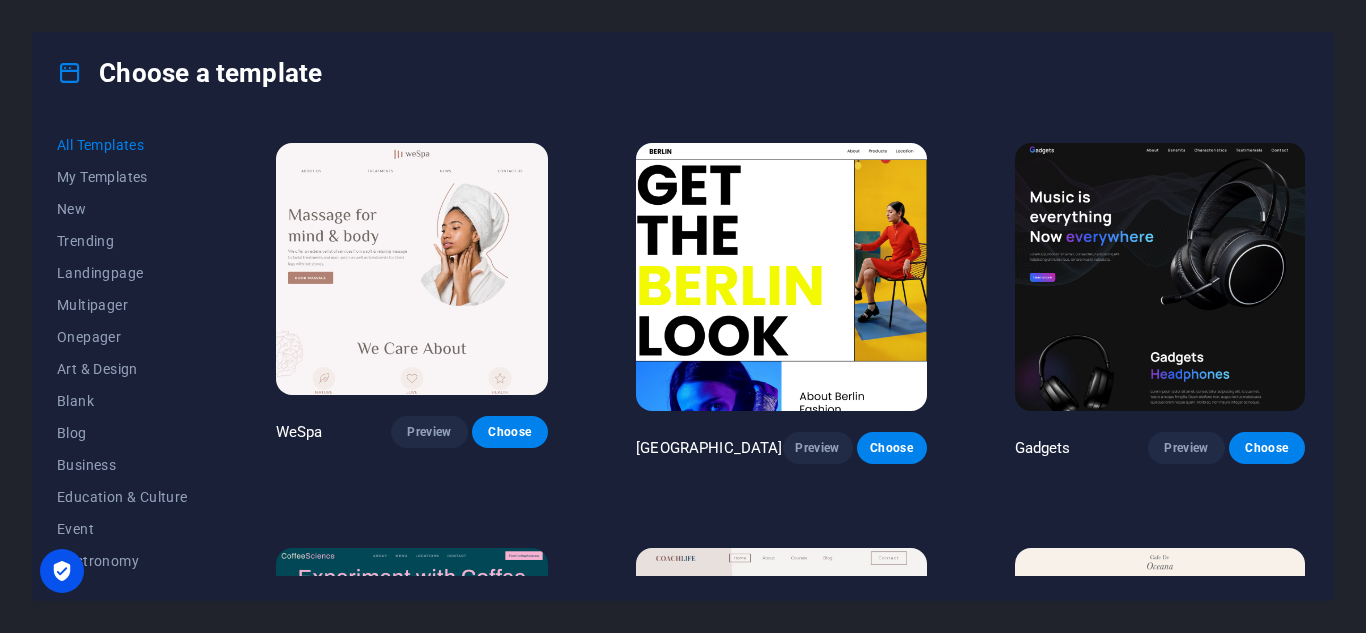 scroll, scrollTop: 4044, scrollLeft: 0, axis: vertical 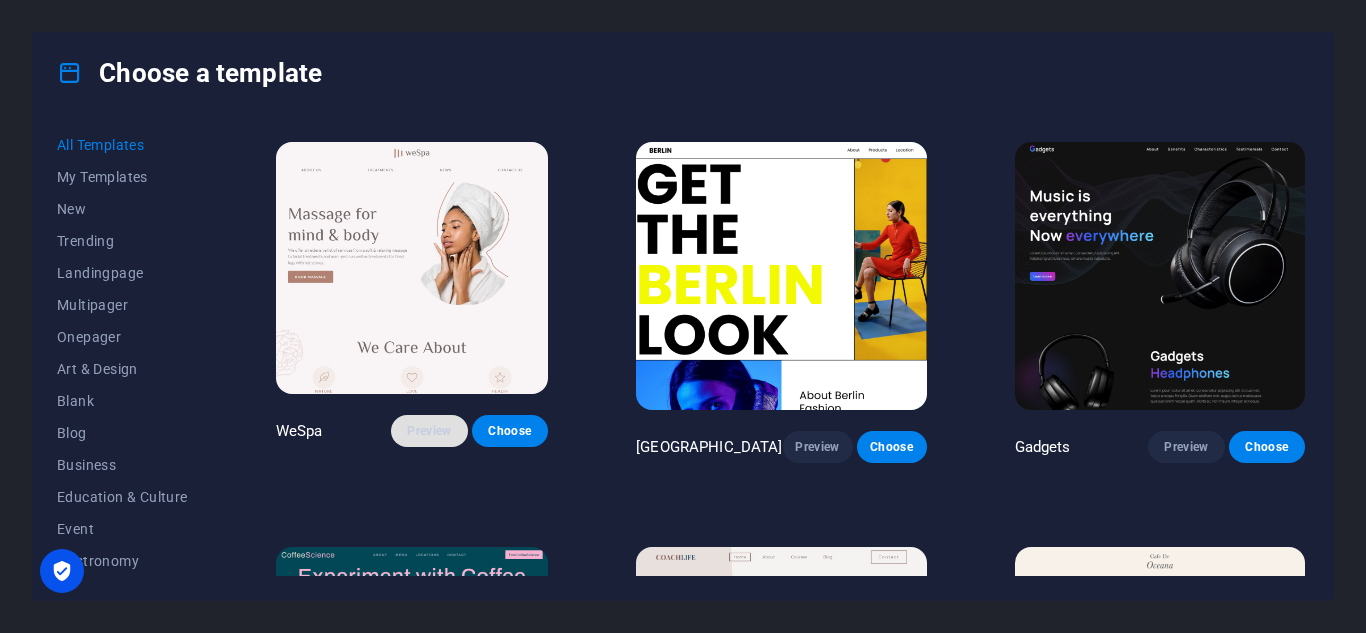 click on "Preview" at bounding box center (429, 431) 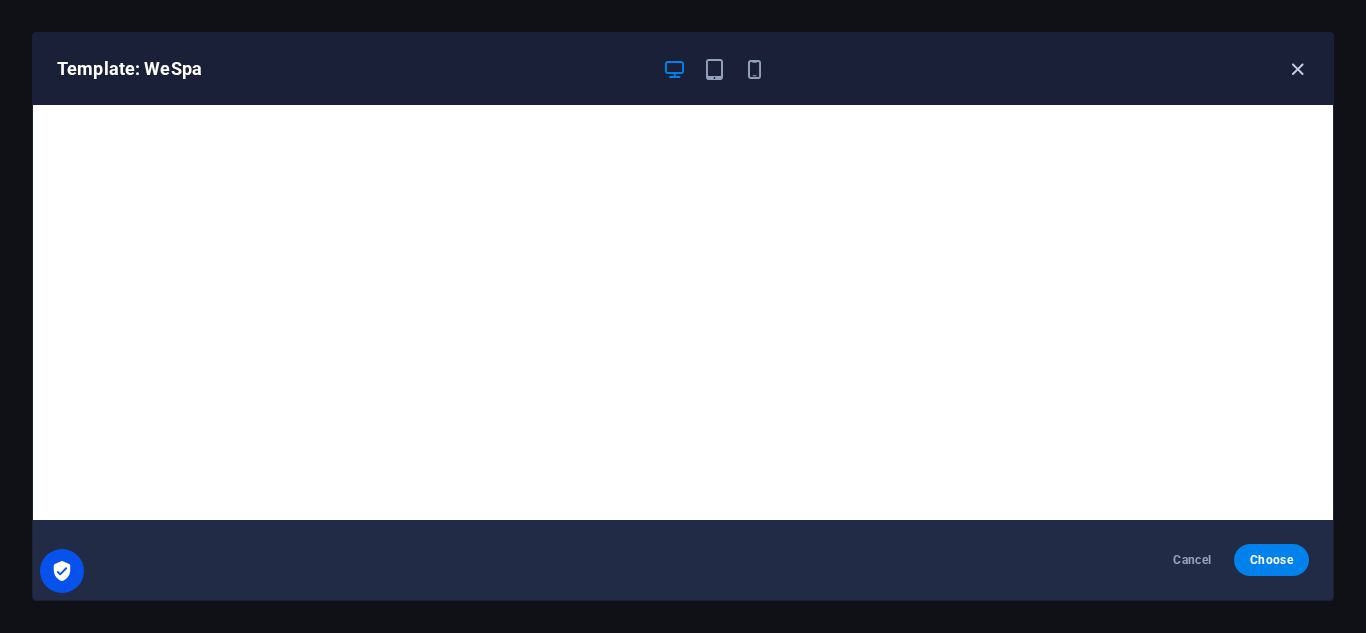 click at bounding box center [1297, 69] 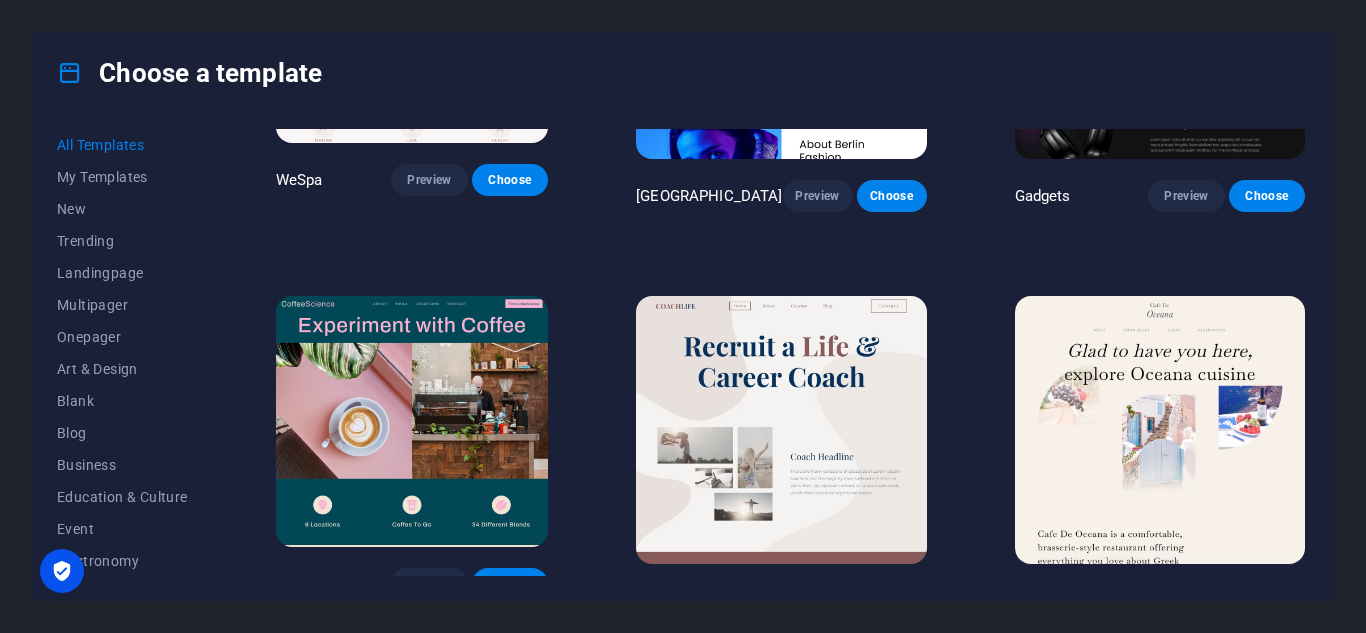 scroll, scrollTop: 4296, scrollLeft: 0, axis: vertical 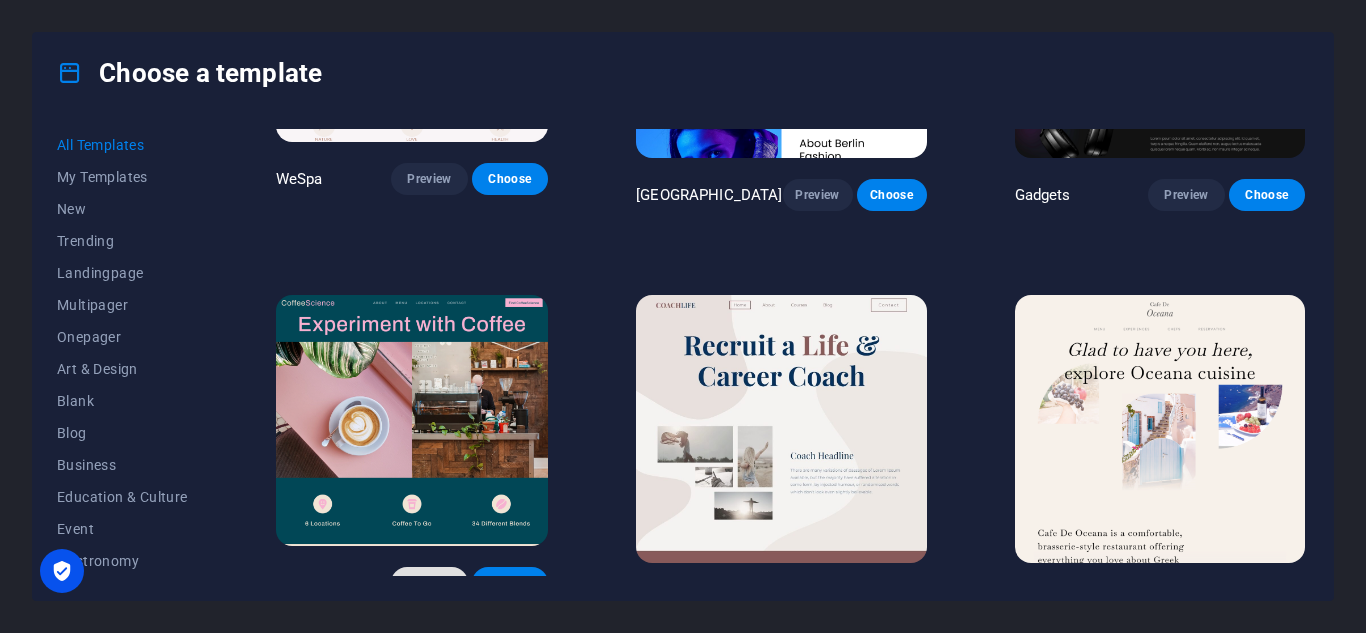 click on "Preview" at bounding box center (429, 583) 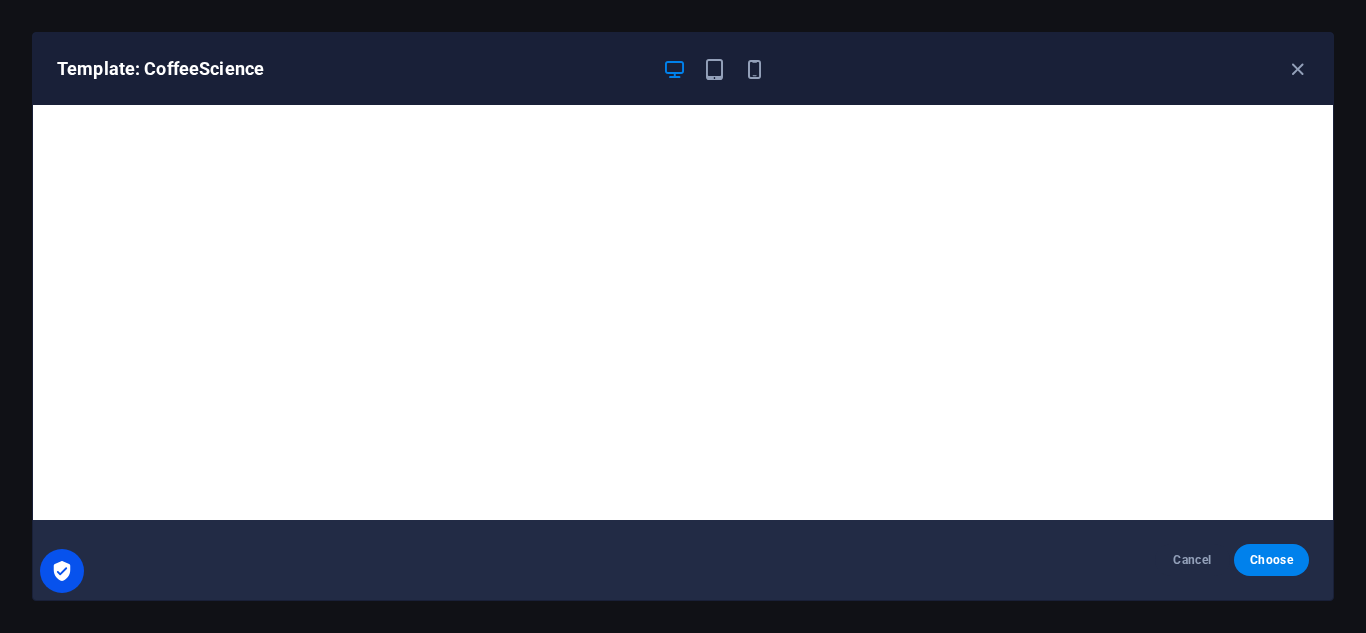 click on "Template: CoffeeScience" at bounding box center [683, 69] 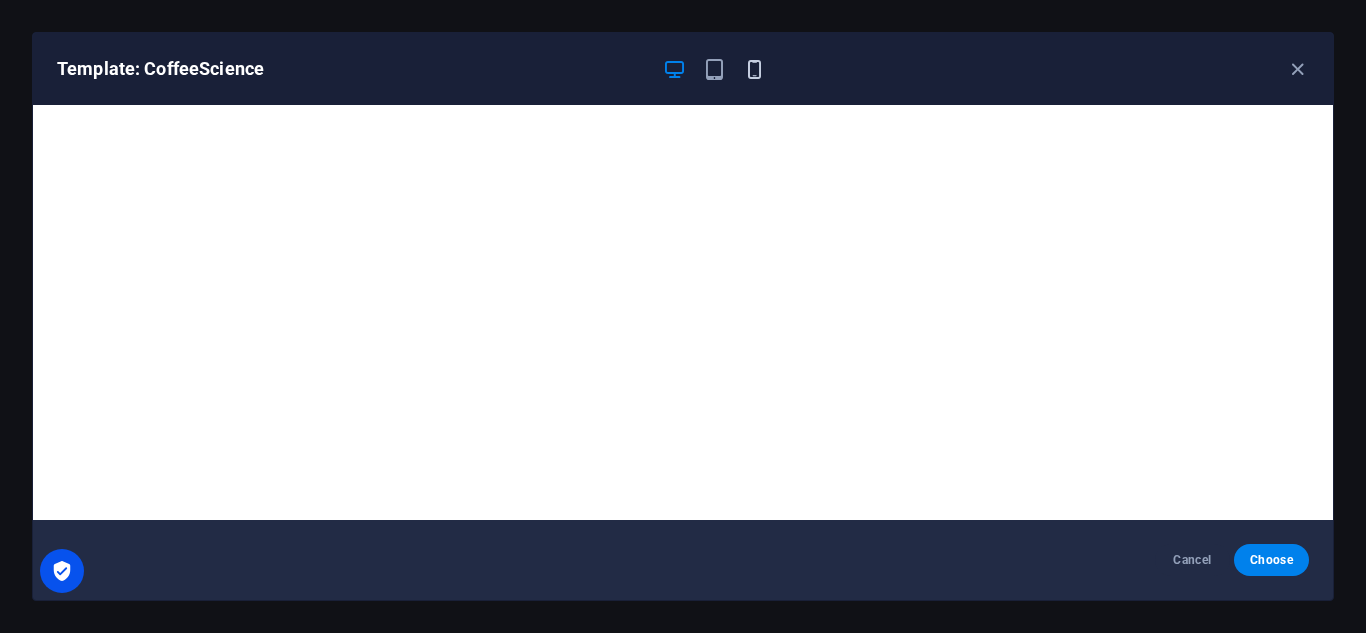 click at bounding box center (754, 69) 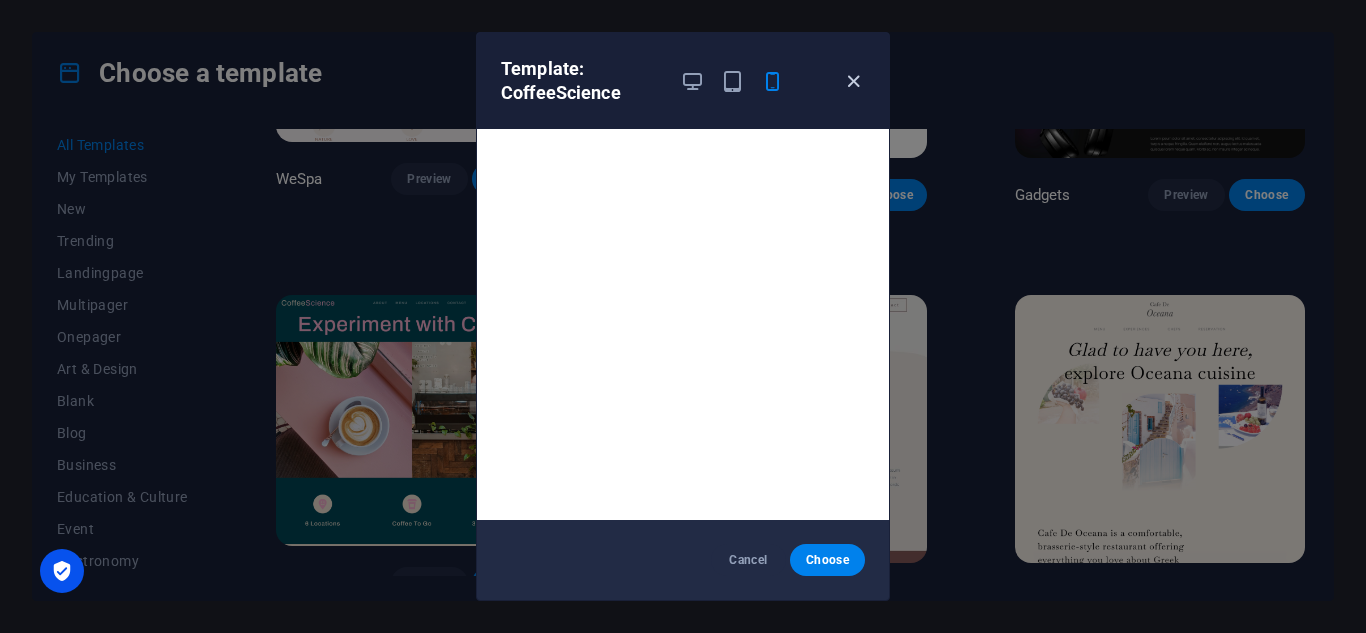 click at bounding box center (853, 81) 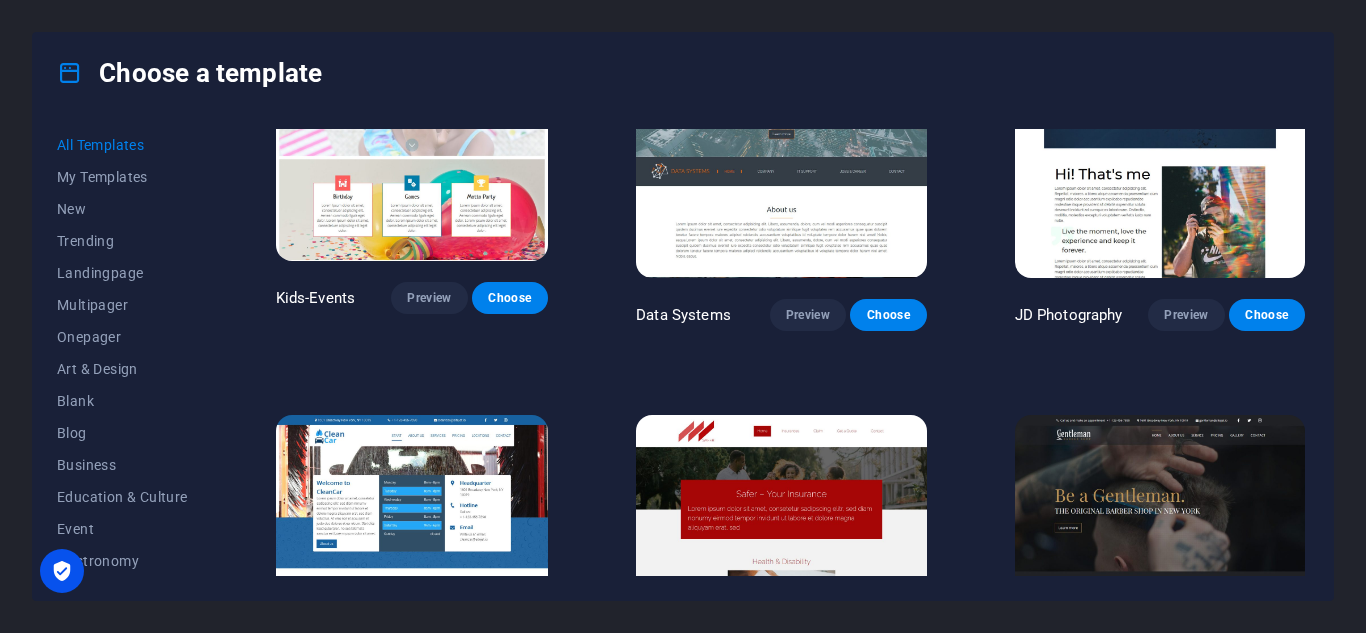 scroll, scrollTop: 7032, scrollLeft: 0, axis: vertical 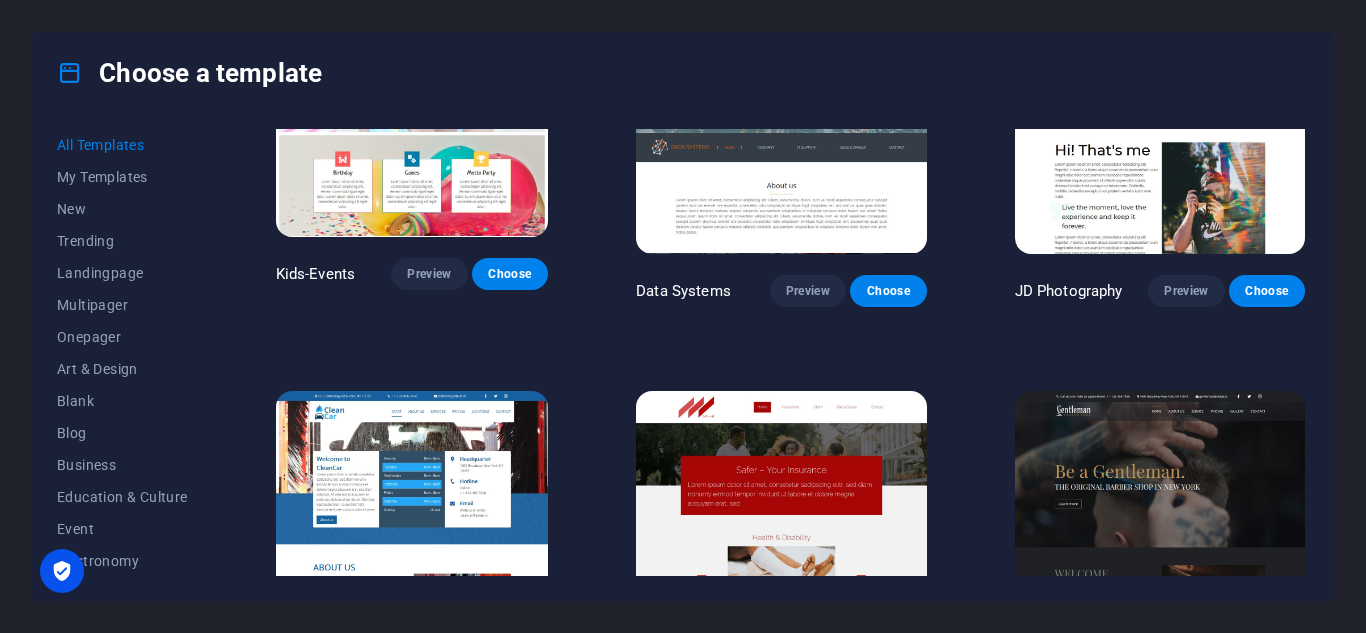 click on "Preview" at bounding box center [429, 679] 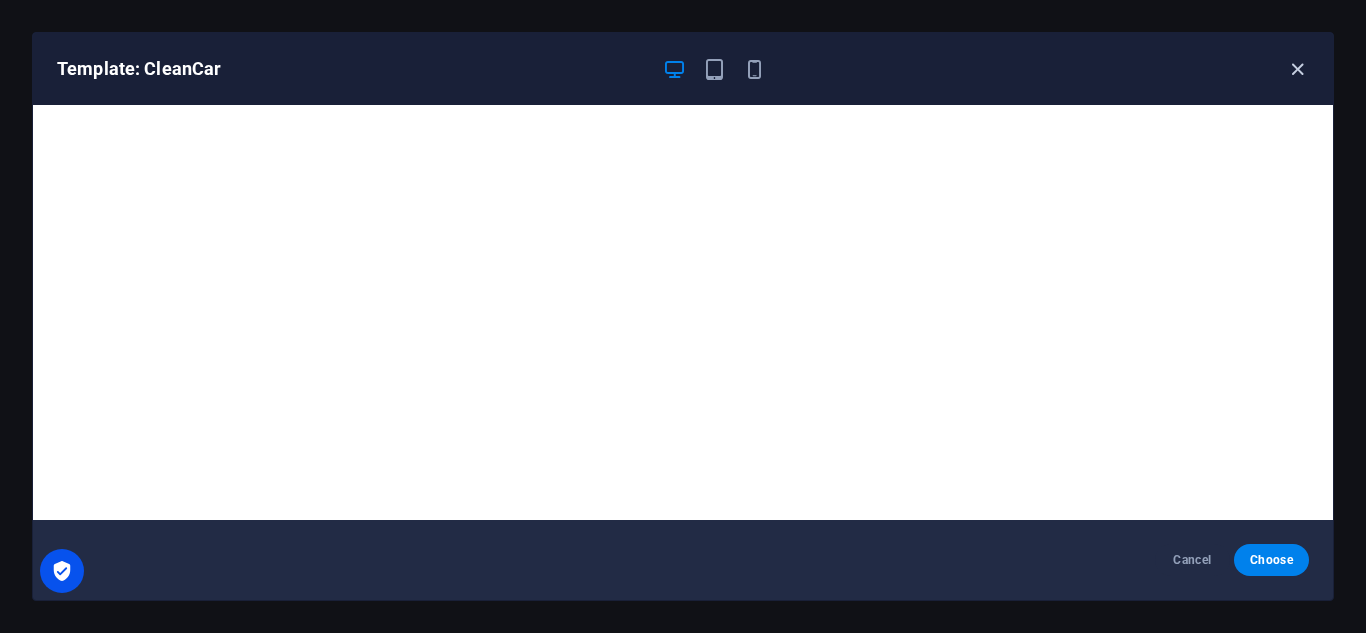 click at bounding box center (1297, 69) 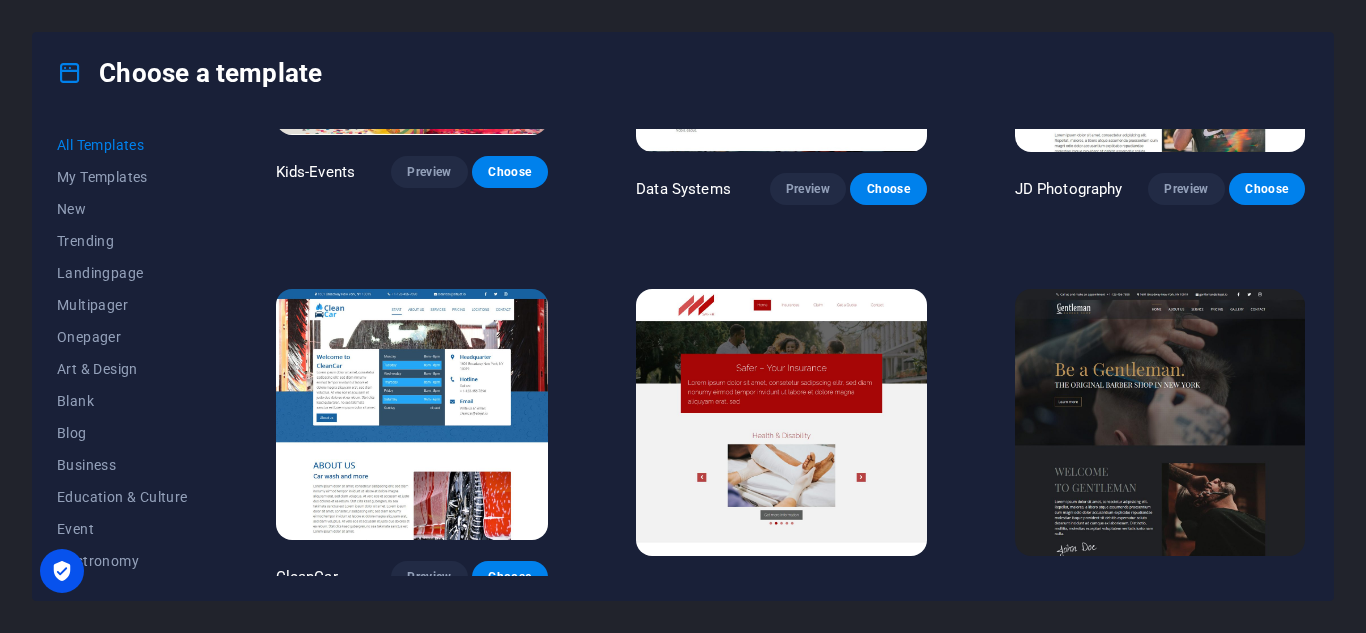 scroll, scrollTop: 7133, scrollLeft: 0, axis: vertical 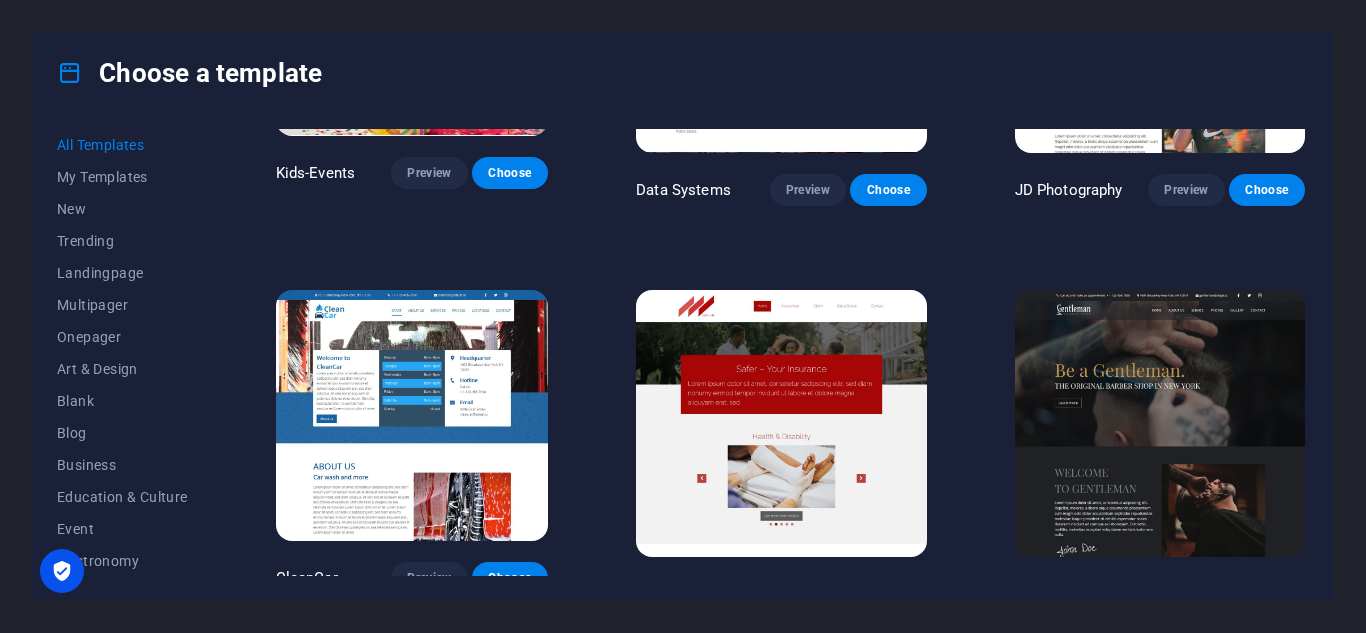 click on "Preview" at bounding box center [1186, 594] 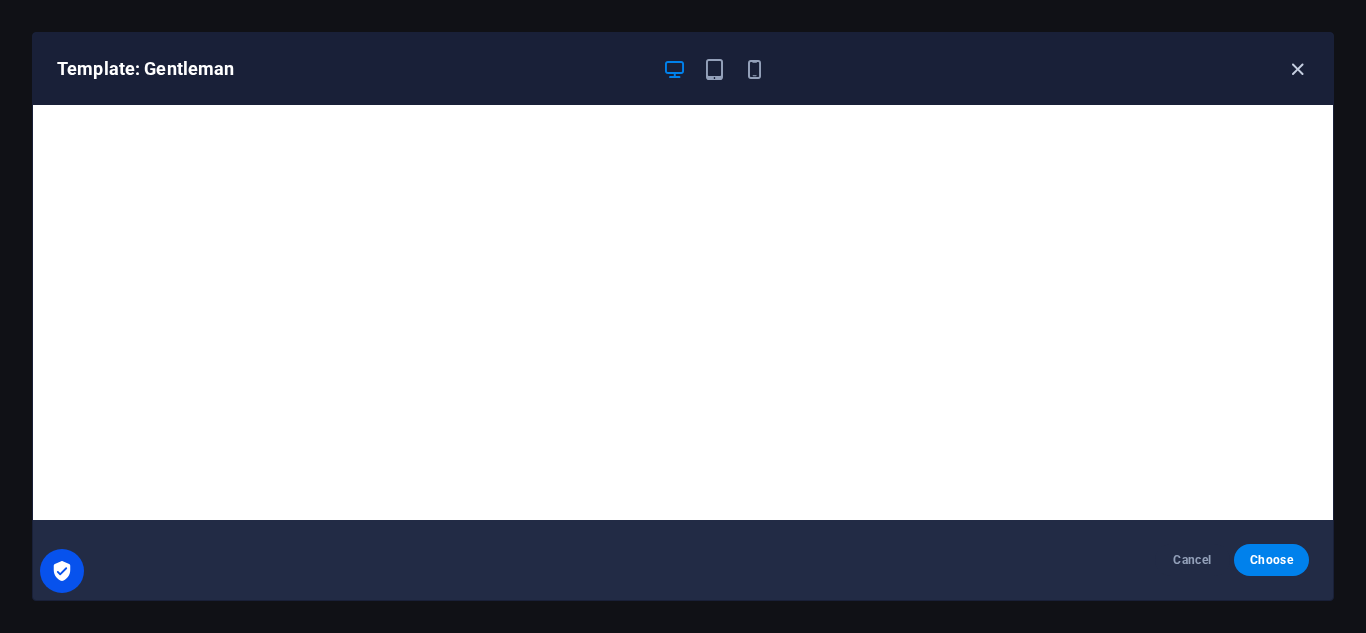 click at bounding box center [1297, 69] 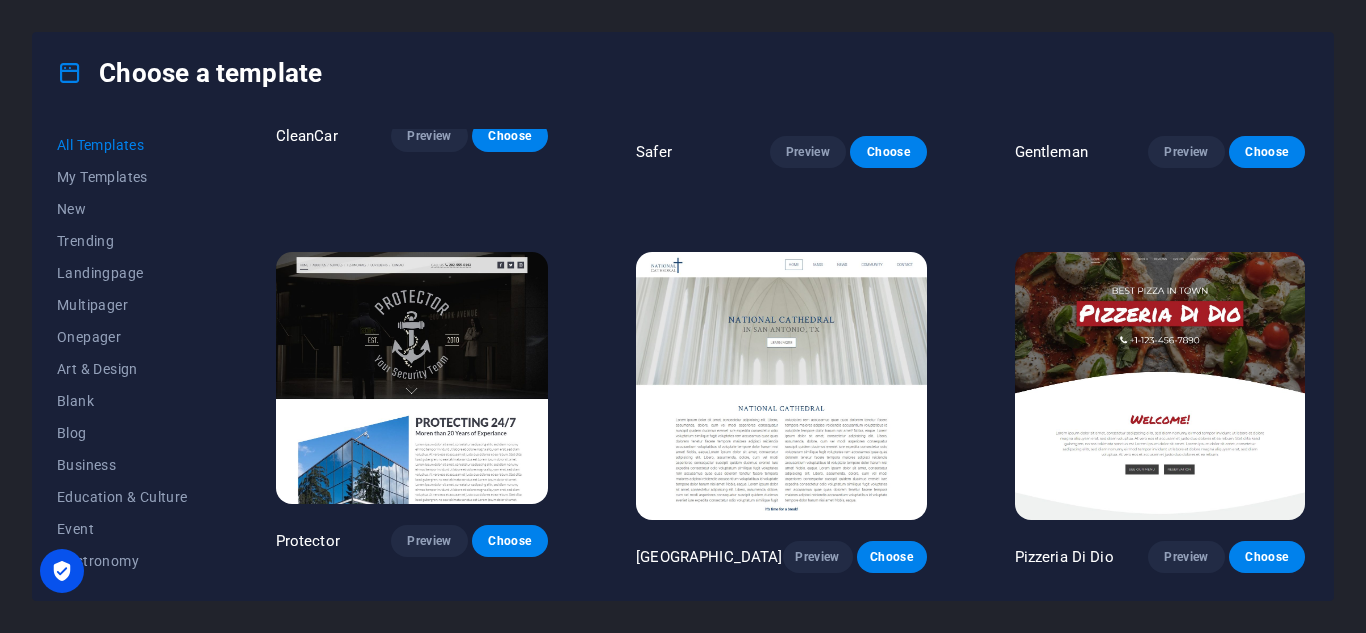 scroll, scrollTop: 7577, scrollLeft: 0, axis: vertical 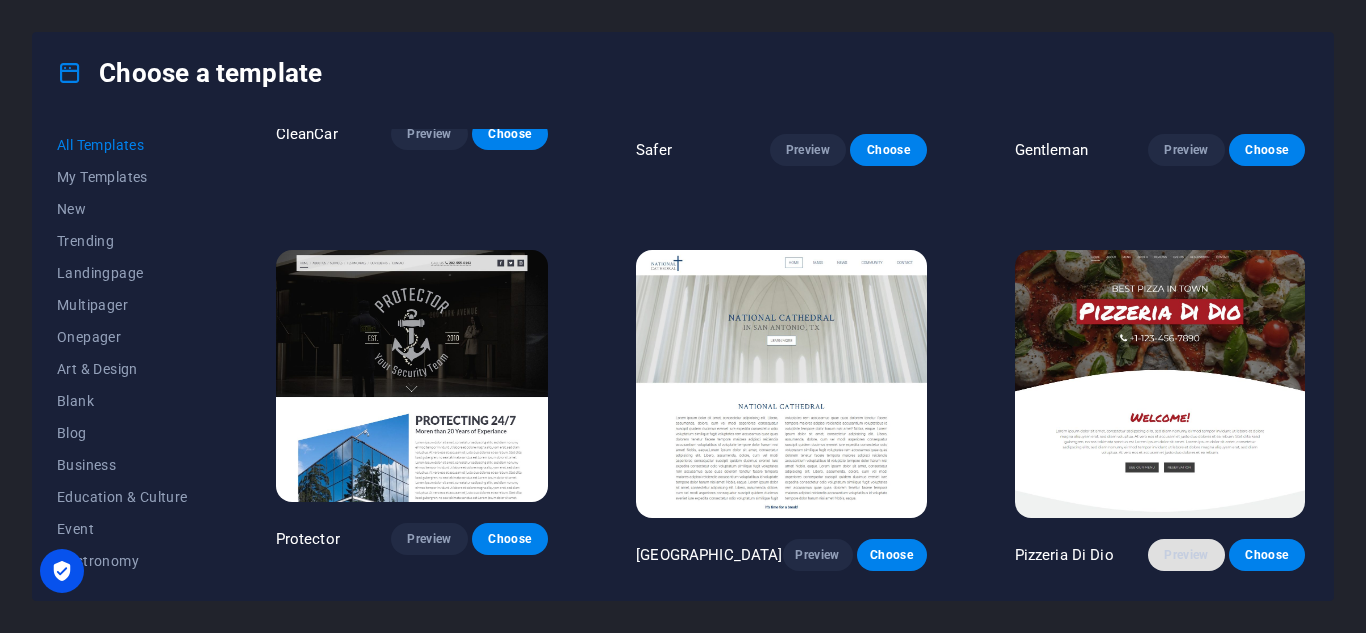 click on "Preview" at bounding box center (1186, 555) 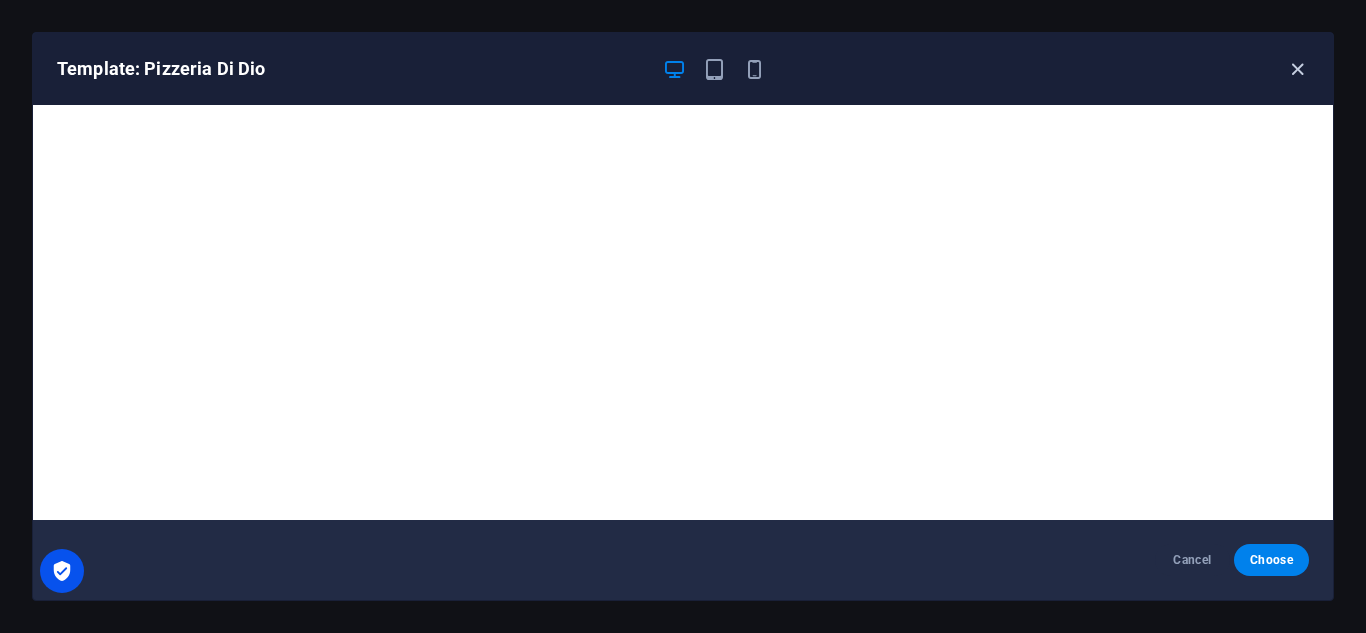 click at bounding box center (1297, 69) 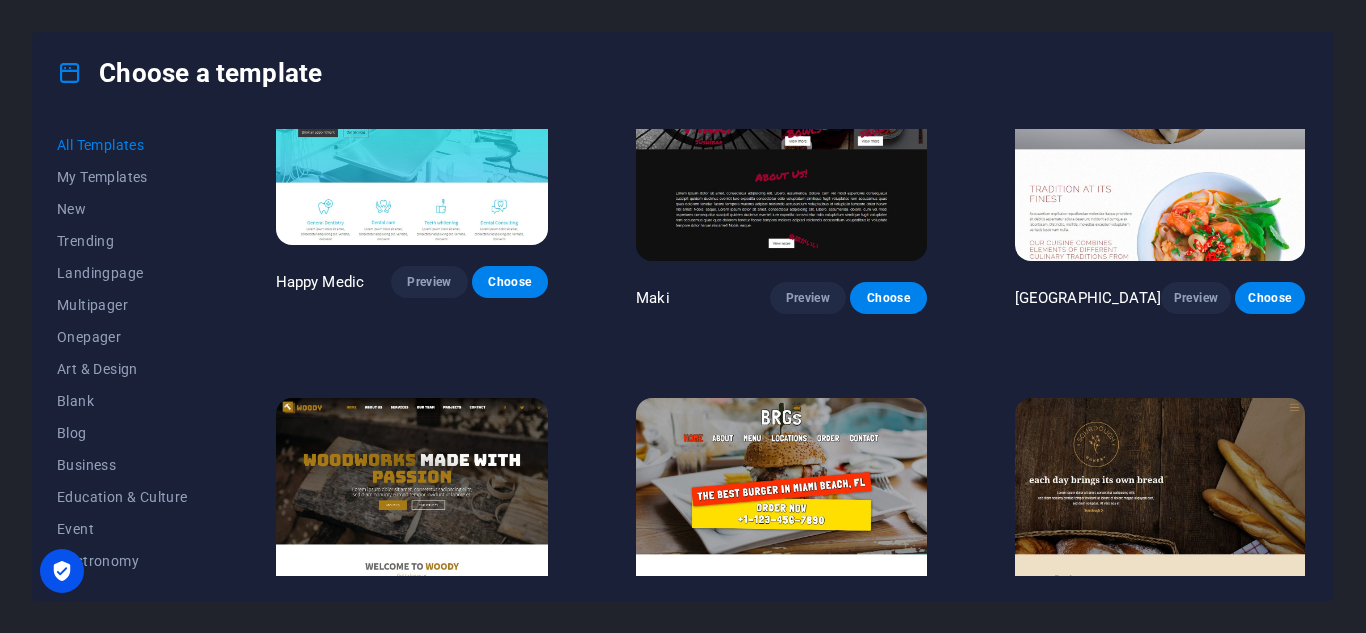 scroll, scrollTop: 8714, scrollLeft: 0, axis: vertical 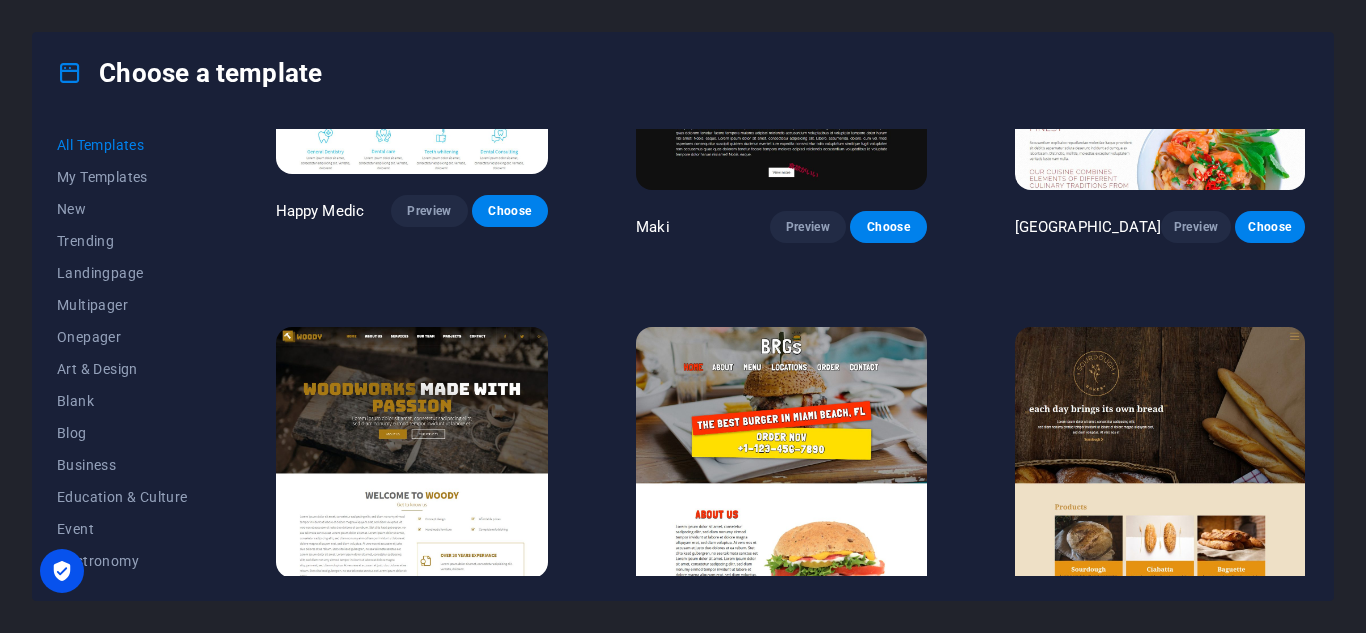 click on "Preview" at bounding box center (808, 632) 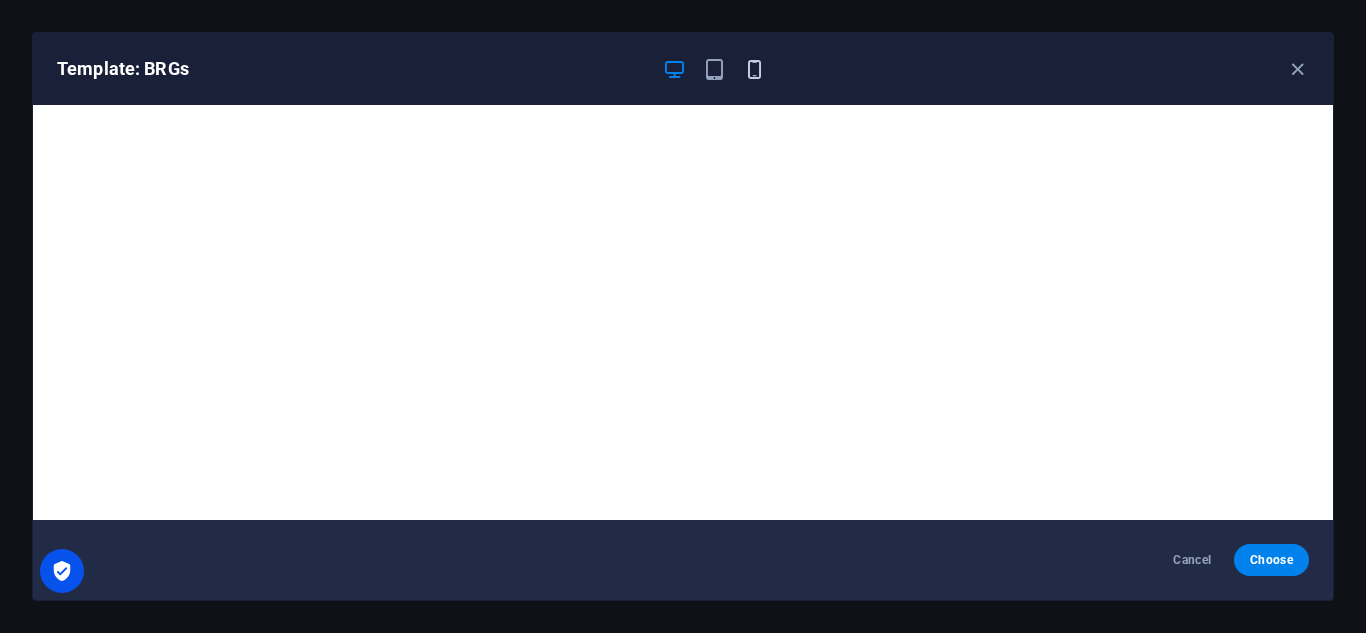 click at bounding box center (754, 69) 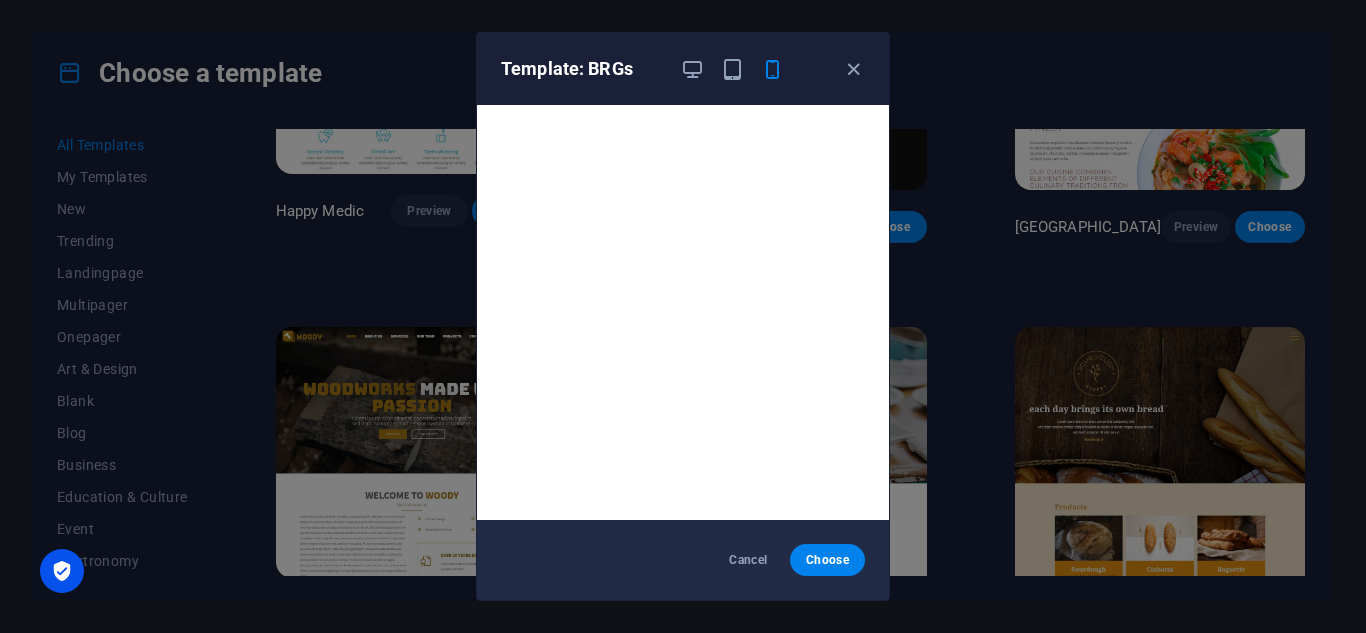 click on "Template: BRGs" at bounding box center (683, 69) 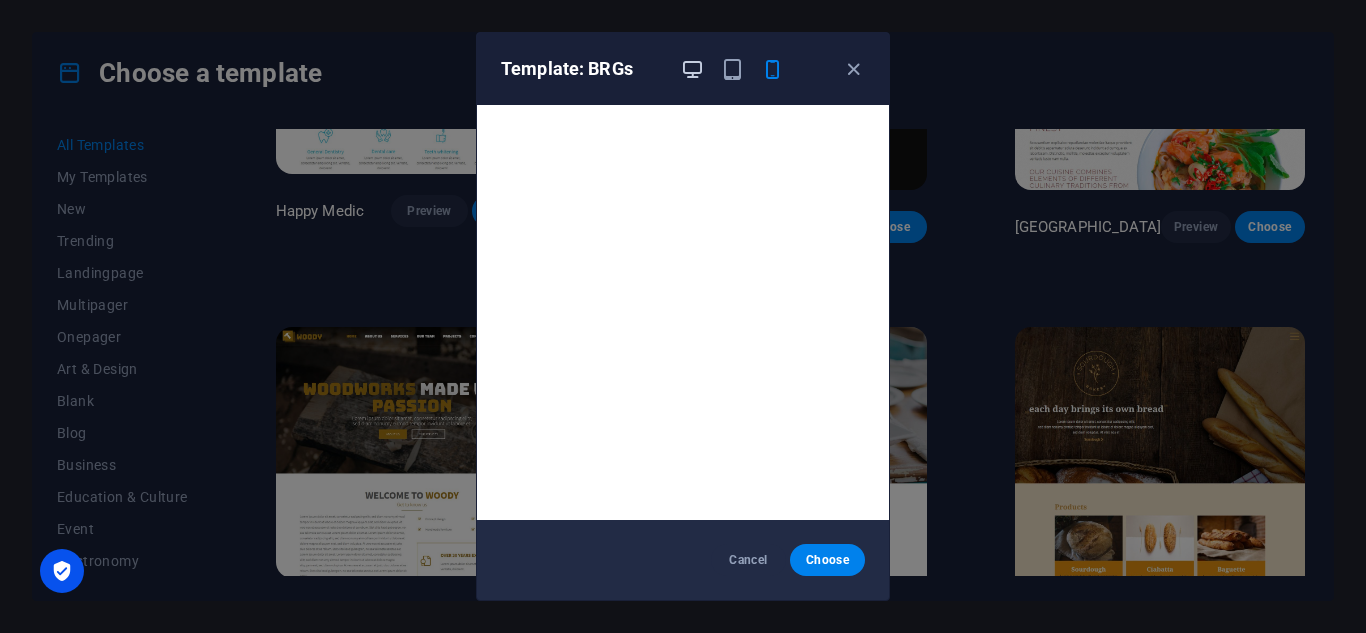 click at bounding box center [692, 69] 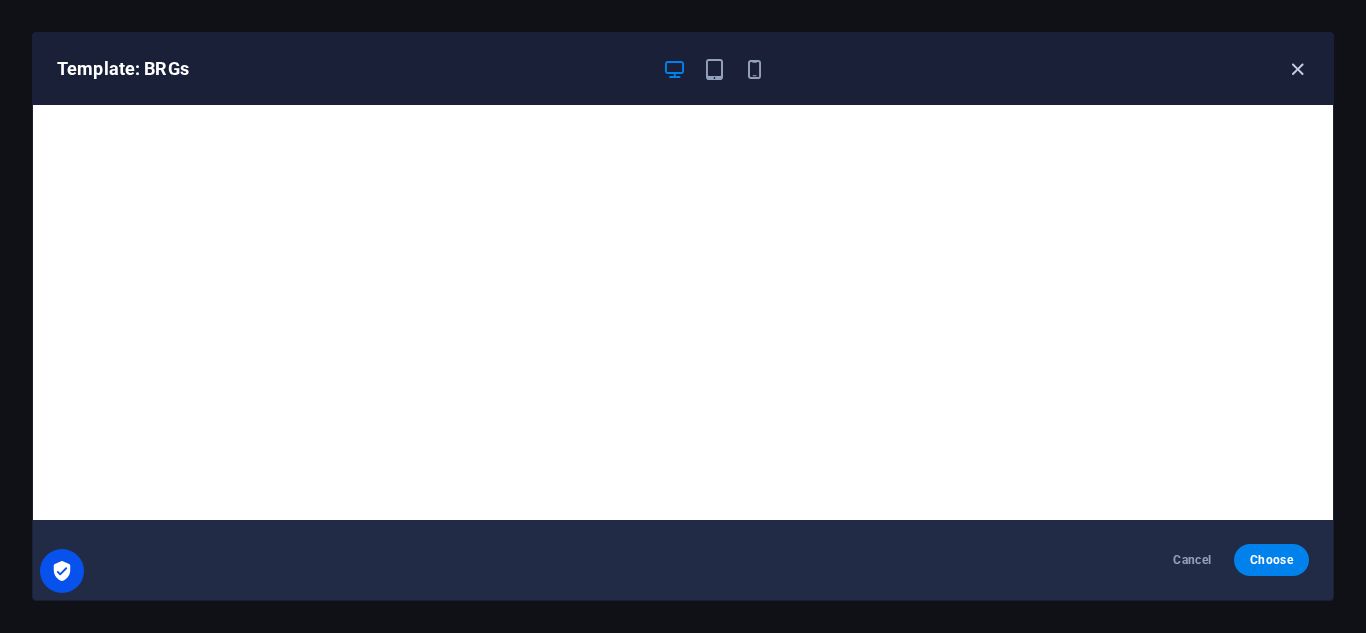click at bounding box center [1297, 69] 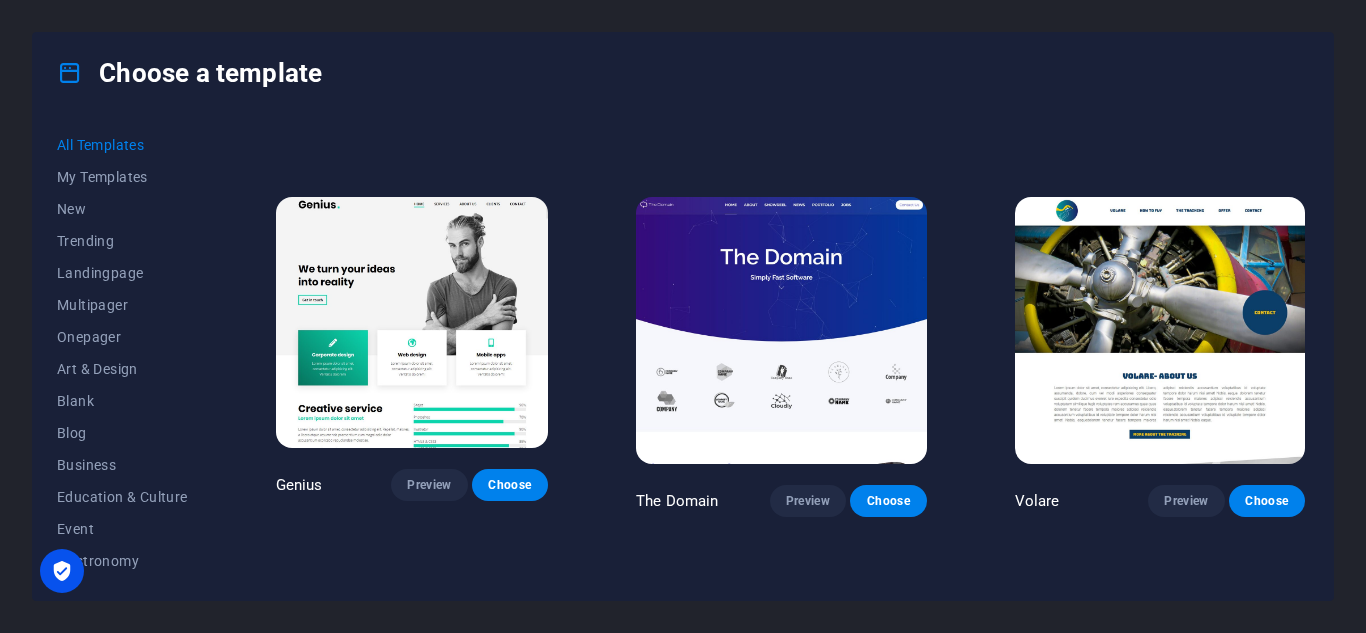 scroll, scrollTop: 9250, scrollLeft: 0, axis: vertical 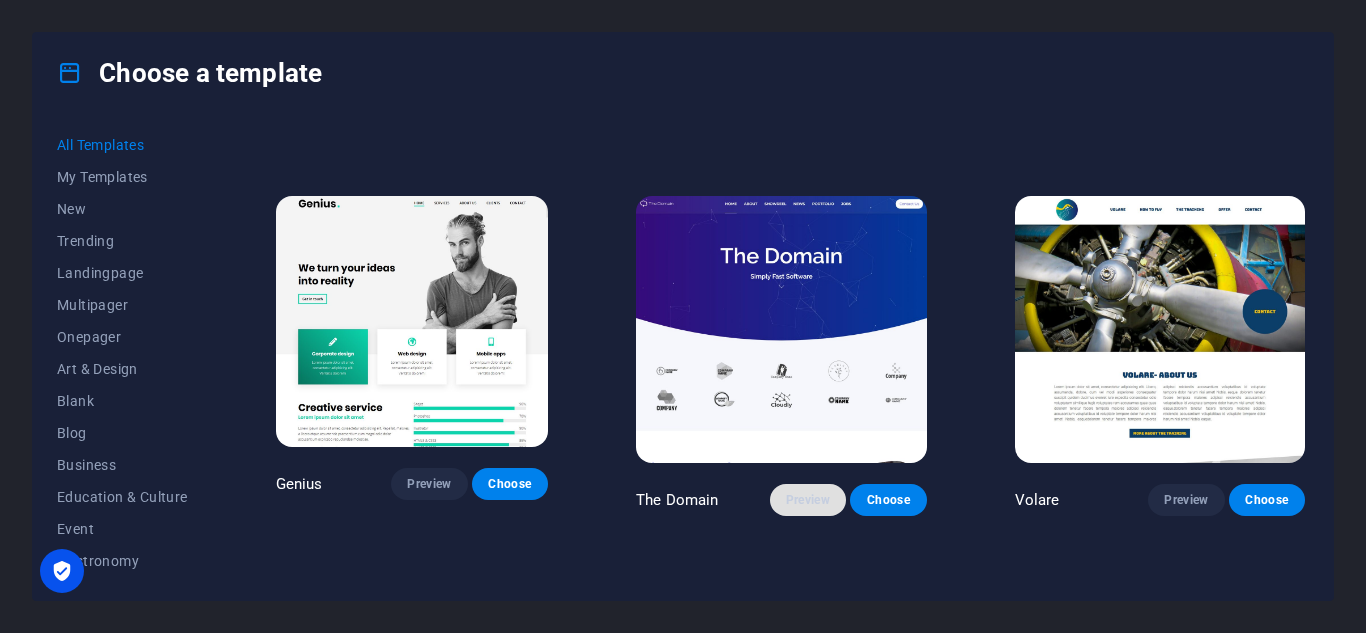 click on "Preview" at bounding box center [808, 500] 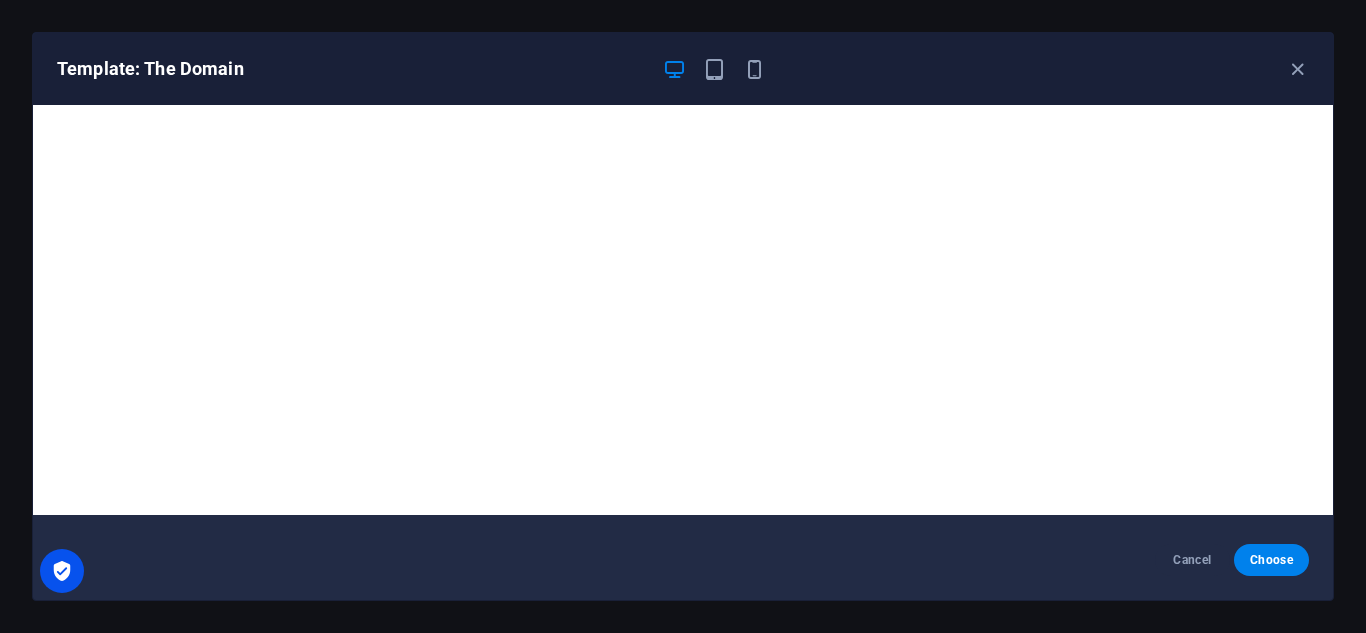 scroll, scrollTop: 0, scrollLeft: 0, axis: both 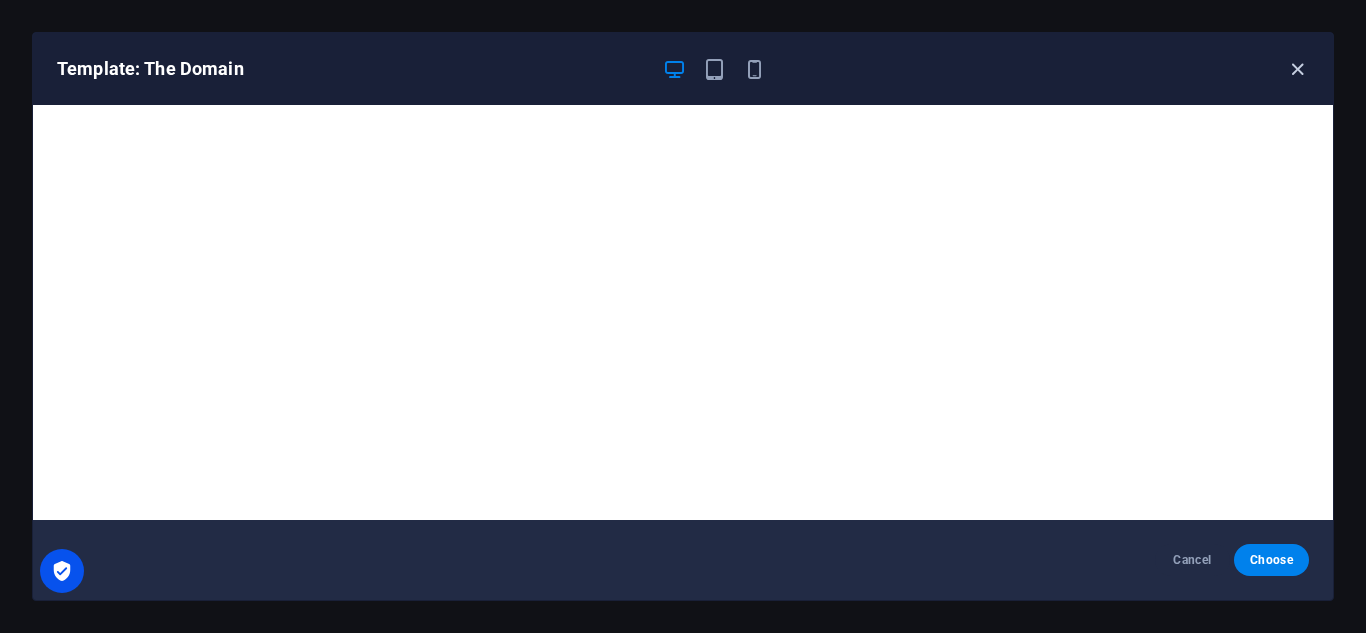 click at bounding box center (1297, 69) 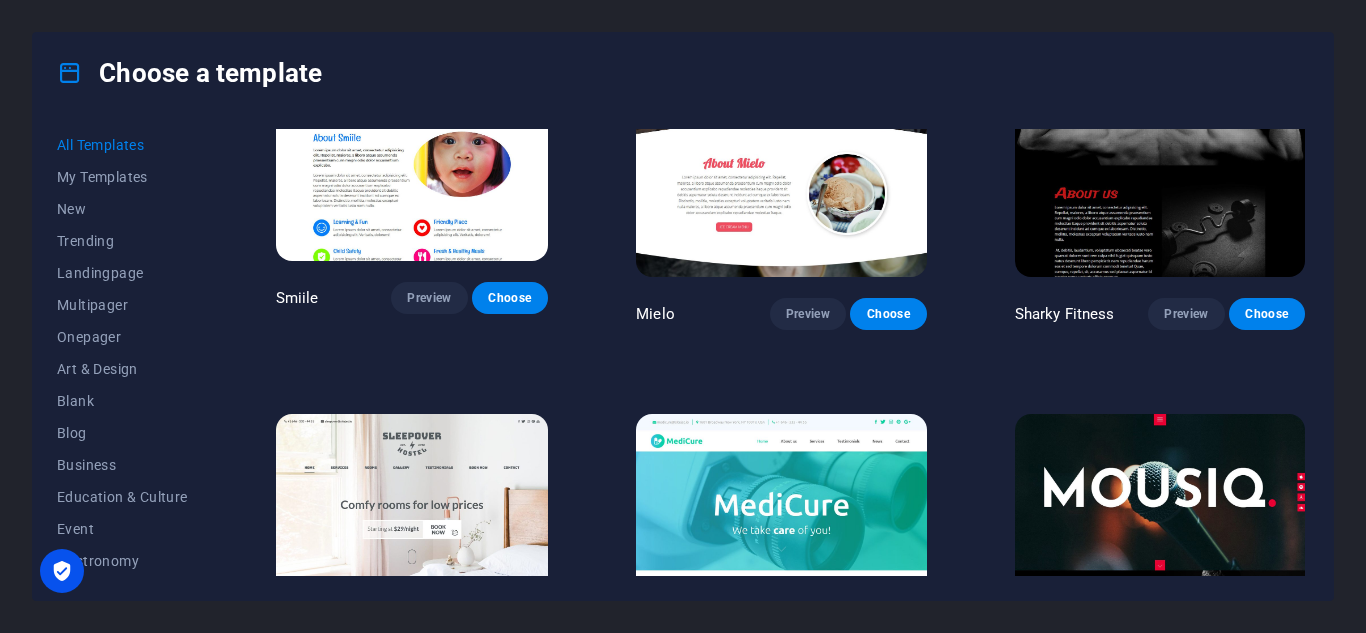 scroll, scrollTop: 12270, scrollLeft: 0, axis: vertical 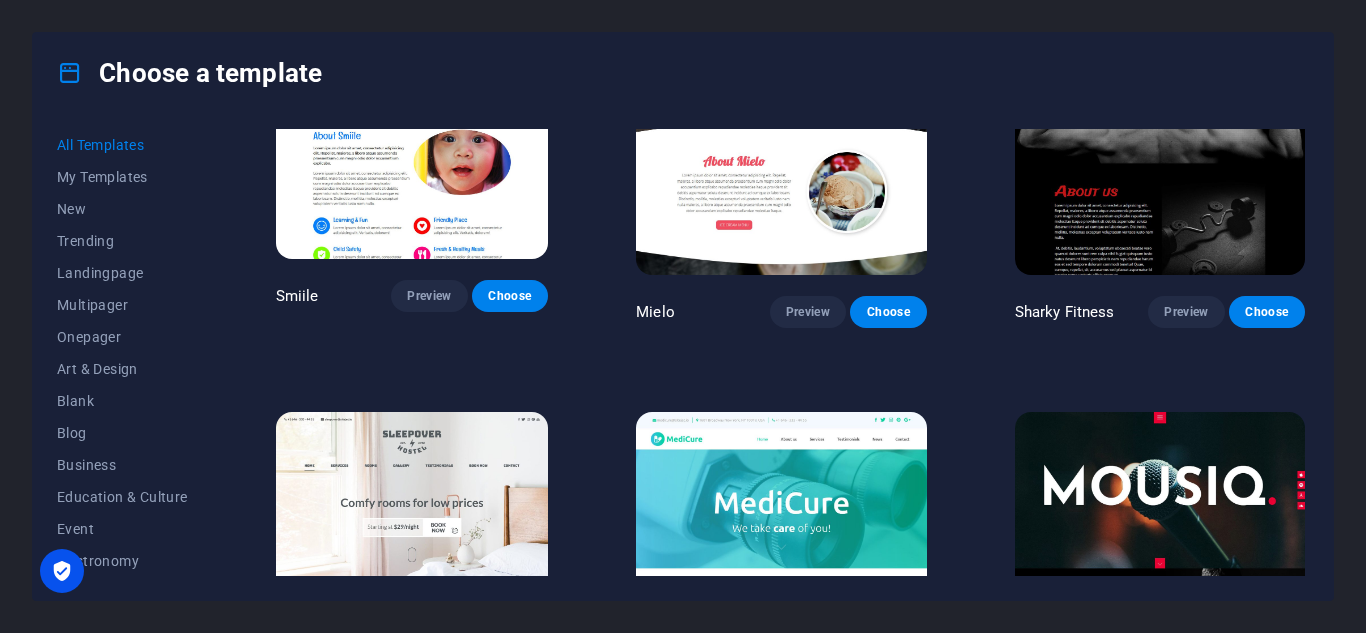 click on "Preview" at bounding box center (429, 700) 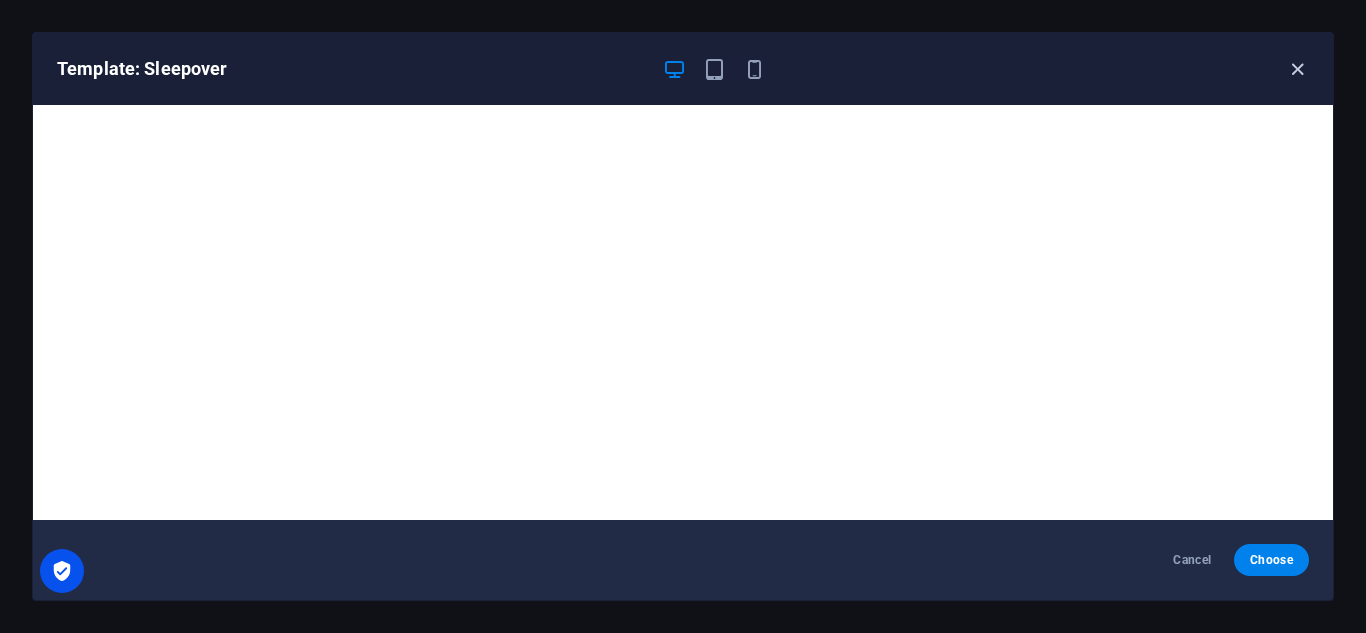 click at bounding box center (1297, 69) 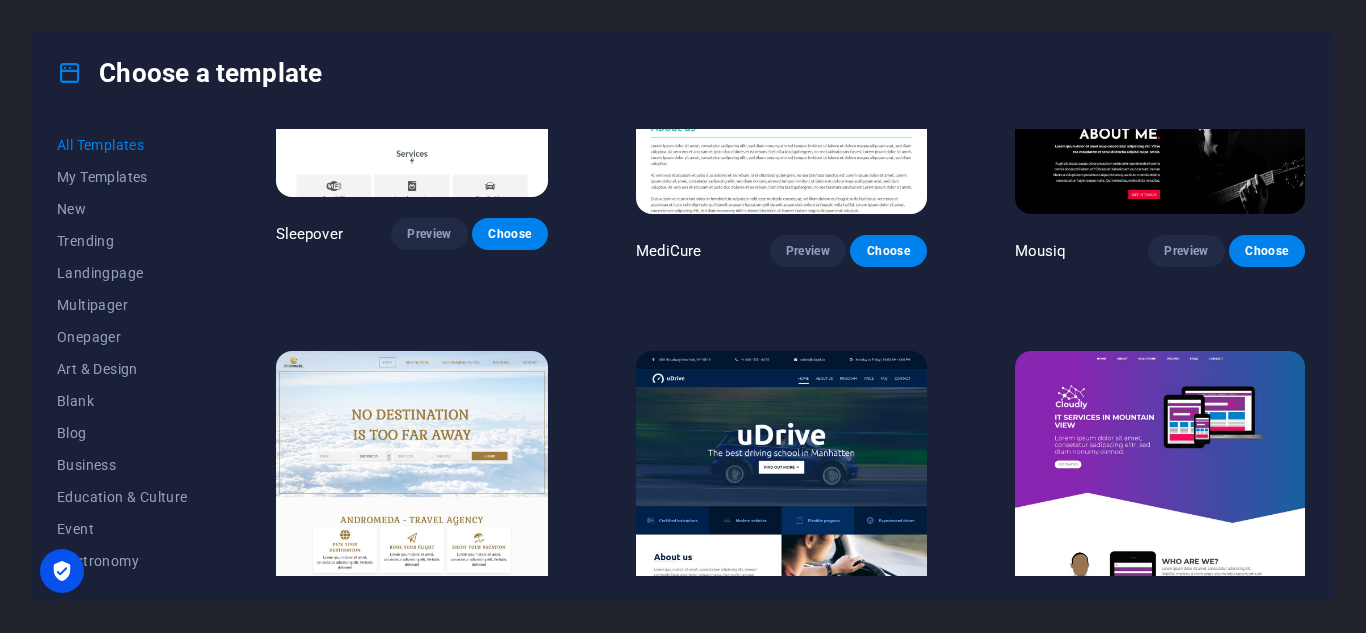 scroll, scrollTop: 12738, scrollLeft: 0, axis: vertical 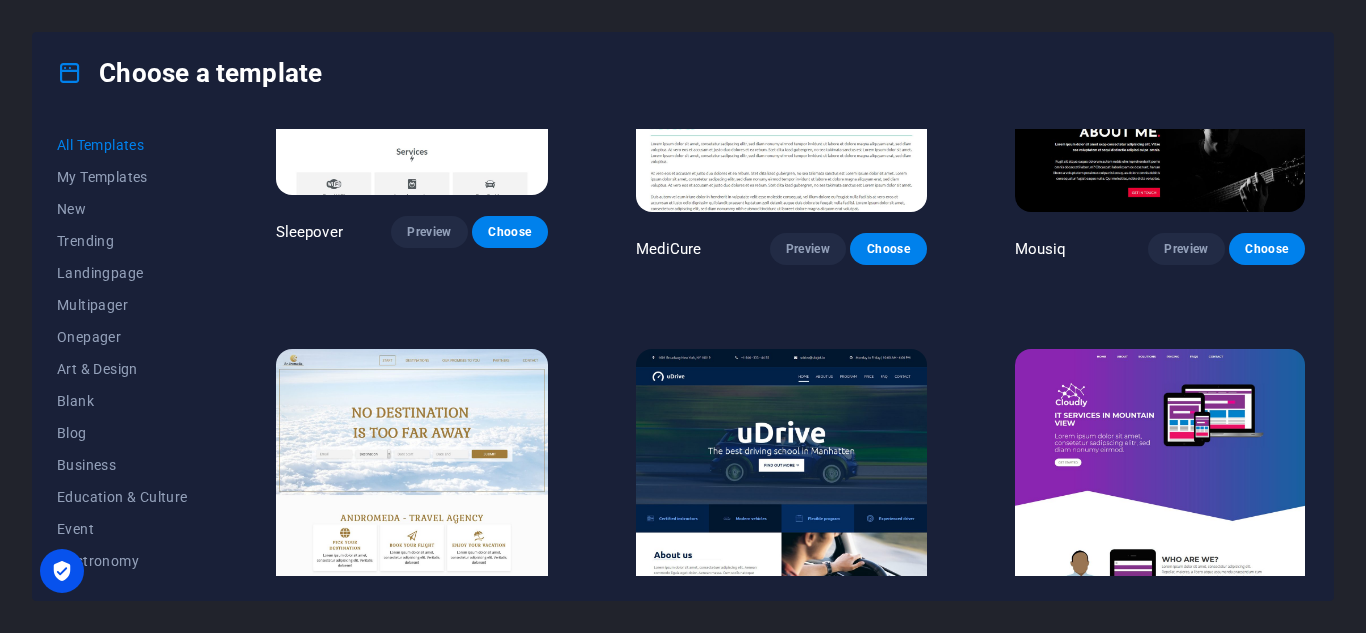 click on "Preview" at bounding box center [429, 637] 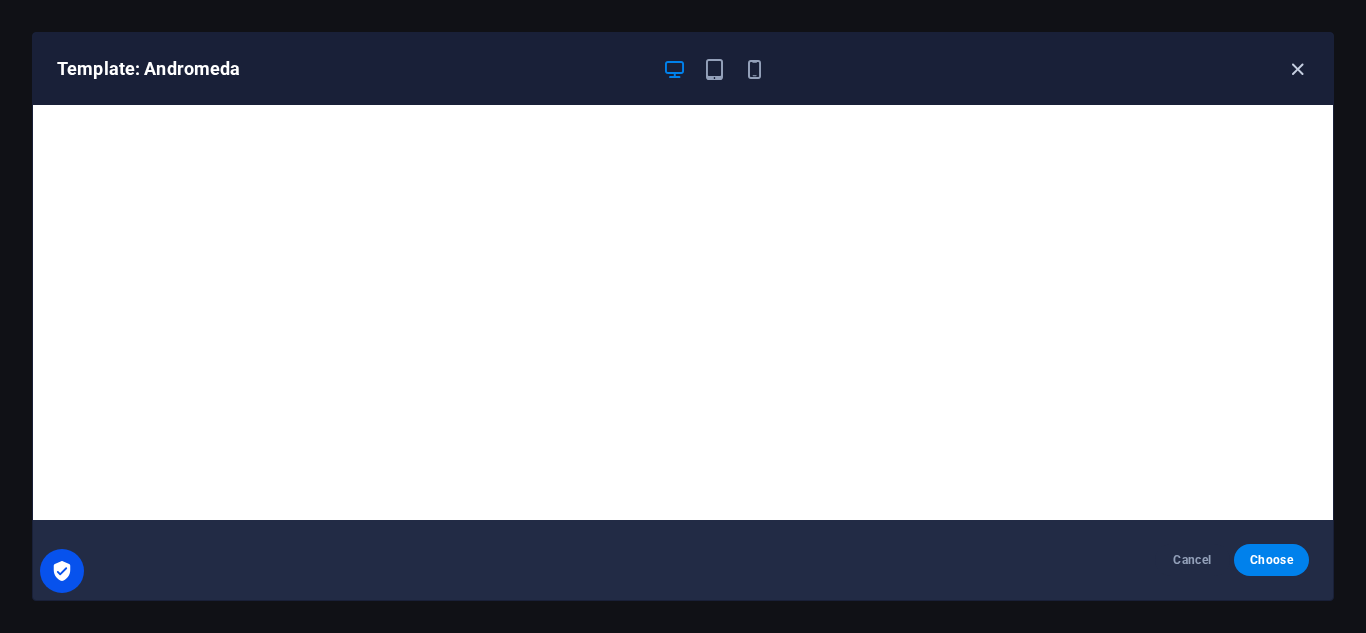 click at bounding box center (1297, 69) 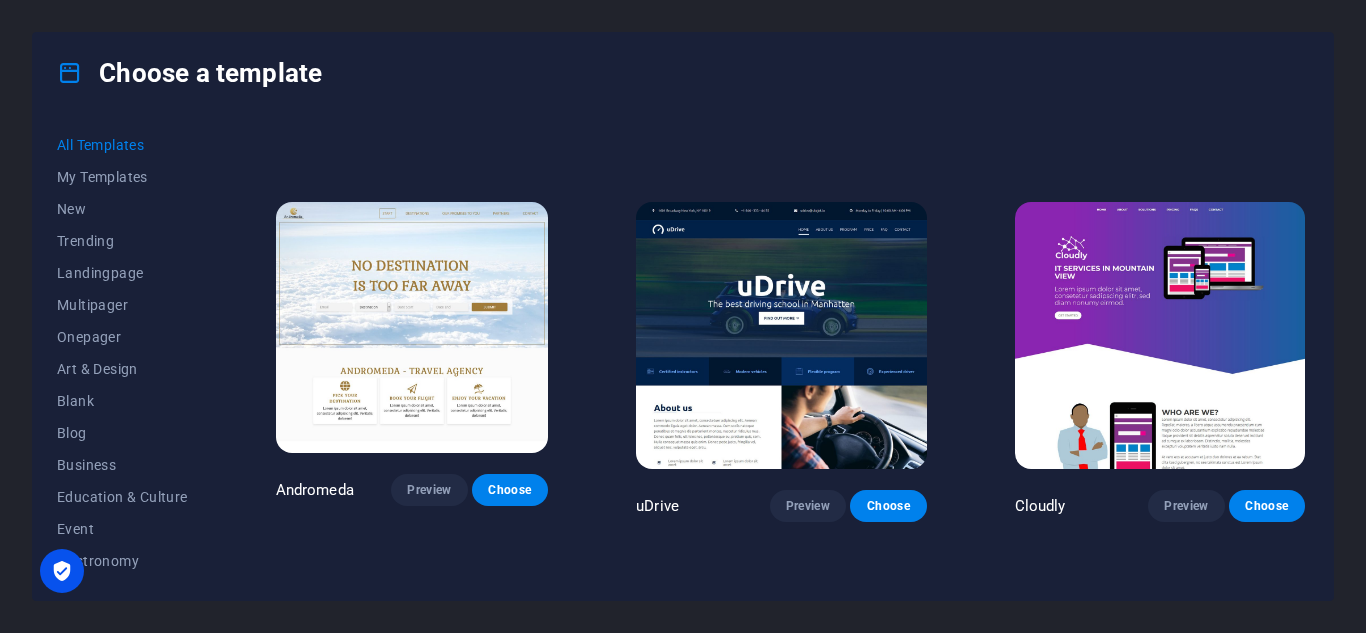 scroll, scrollTop: 12877, scrollLeft: 0, axis: vertical 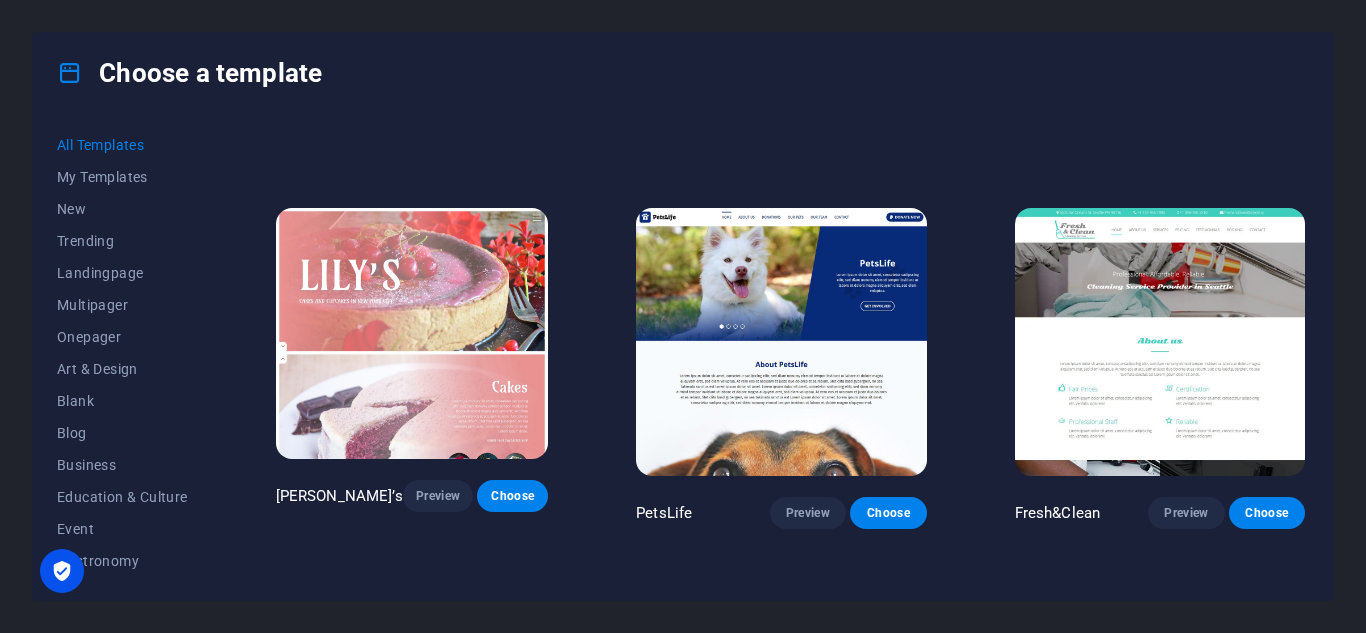 click on "Peoneera Preview Choose Art Museum Preview Choose Wonder Planner Preview Choose Transportable Preview Choose S&L Preview Choose WePaint Preview Choose Eco-Con Preview Choose MeetUp Preview Choose Help & Care Preview Choose Podcaster Preview Choose Academix Preview Choose BIG [PERSON_NAME] Shop Preview Choose Health & Food Preview Choose UrbanNest Interiors Preview Choose Green Change Preview Choose The Beauty Temple Preview Choose WeTrain Preview Choose Cleaner Preview Choose [PERSON_NAME] Preview Choose Delicioso Preview Choose Dream Garden Preview Choose LumeDeAqua Preview Choose Pets Care Preview Choose SafeSpace Preview Choose Midnight Rain Bar Preview Choose Drive Preview Choose Estator Preview Choose Health Group Preview Choose MakeIt Agency Preview Choose Wanderlust Preview Choose WeSpa Preview Choose [GEOGRAPHIC_DATA] Preview Choose Gadgets Preview Choose CoffeeScience Preview Choose CoachLife Preview Choose Cafe de Oceana Preview Choose Max Hatzy Preview Choose Denteeth Preview Choose Handyman Preview Choose Blogger" at bounding box center (790, -2267) 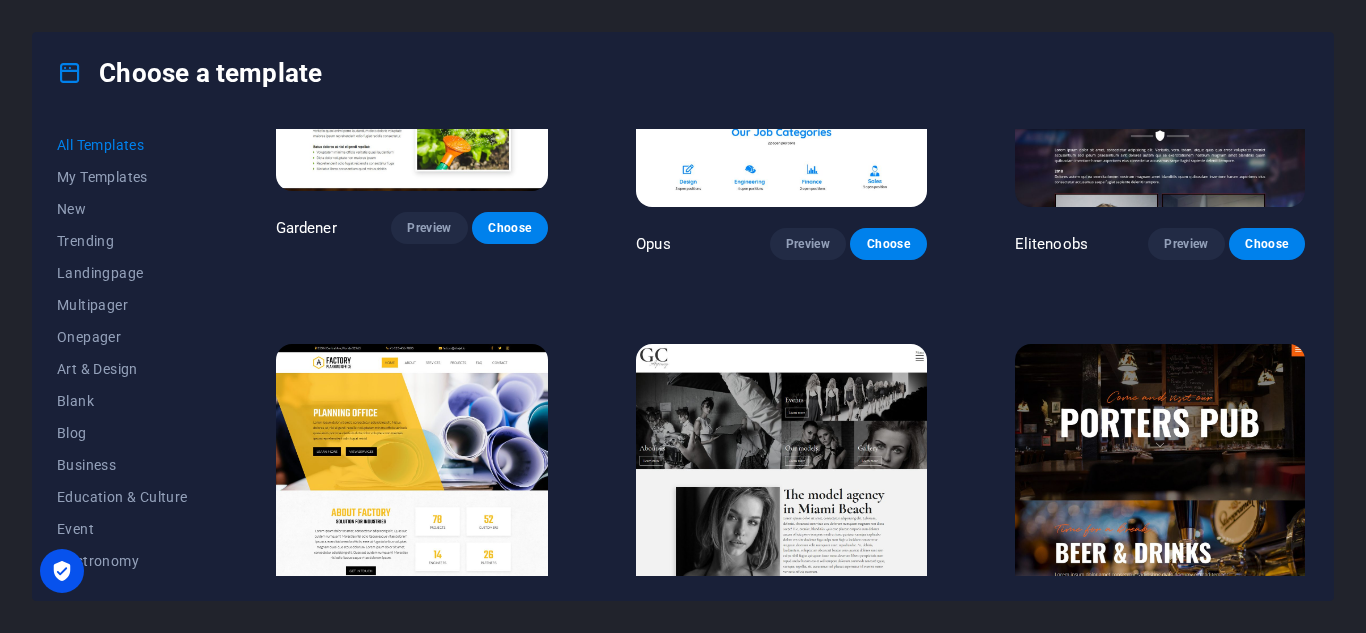 scroll, scrollTop: 13957, scrollLeft: 0, axis: vertical 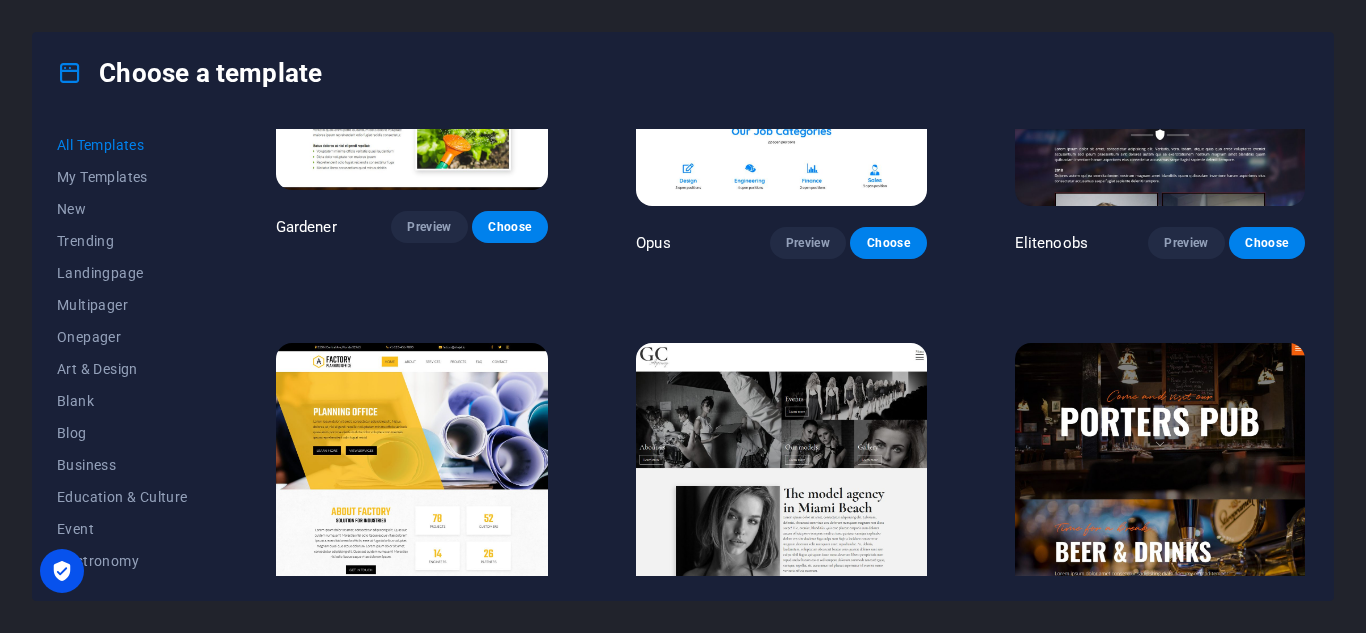 drag, startPoint x: 969, startPoint y: 363, endPoint x: 974, endPoint y: 422, distance: 59.211487 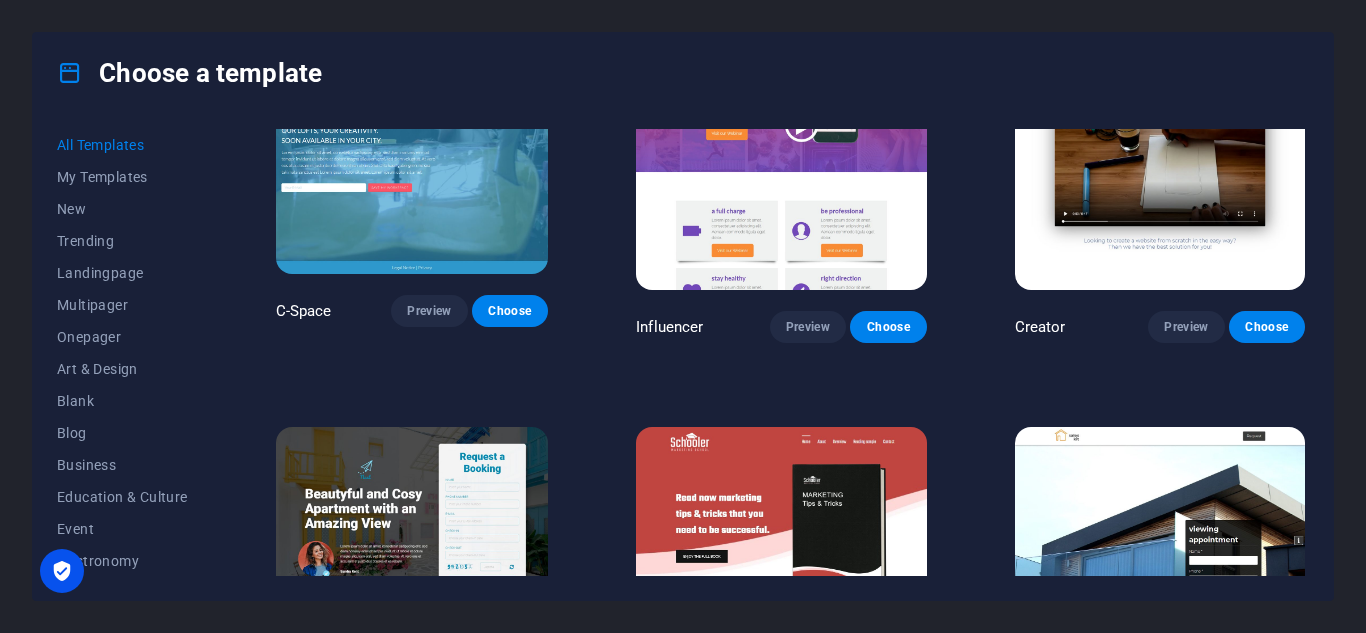 scroll, scrollTop: 19946, scrollLeft: 0, axis: vertical 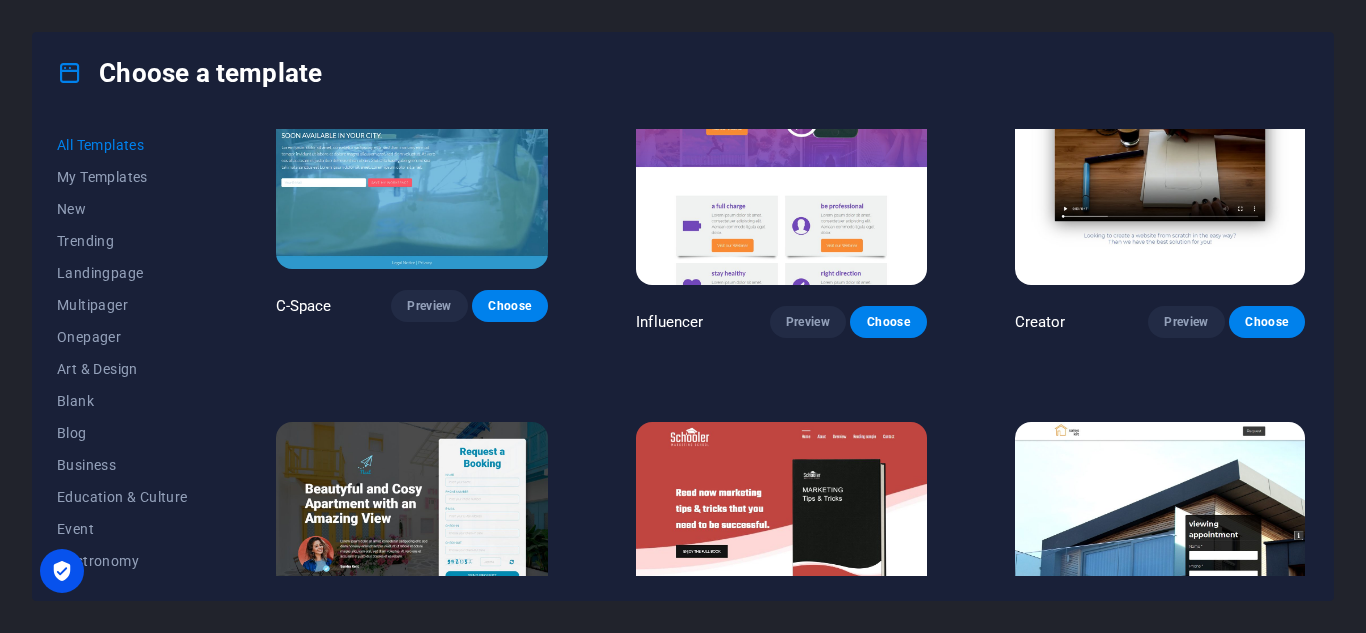click on "Preview" at bounding box center [1186, 727] 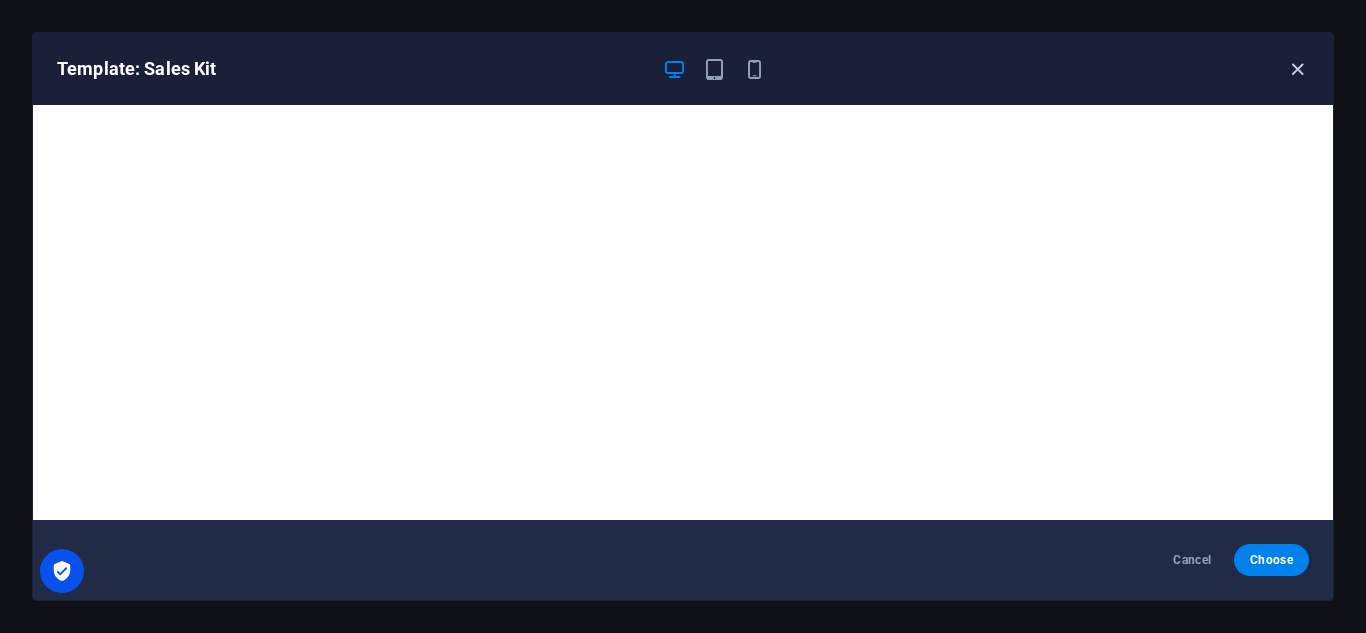 click at bounding box center (1297, 69) 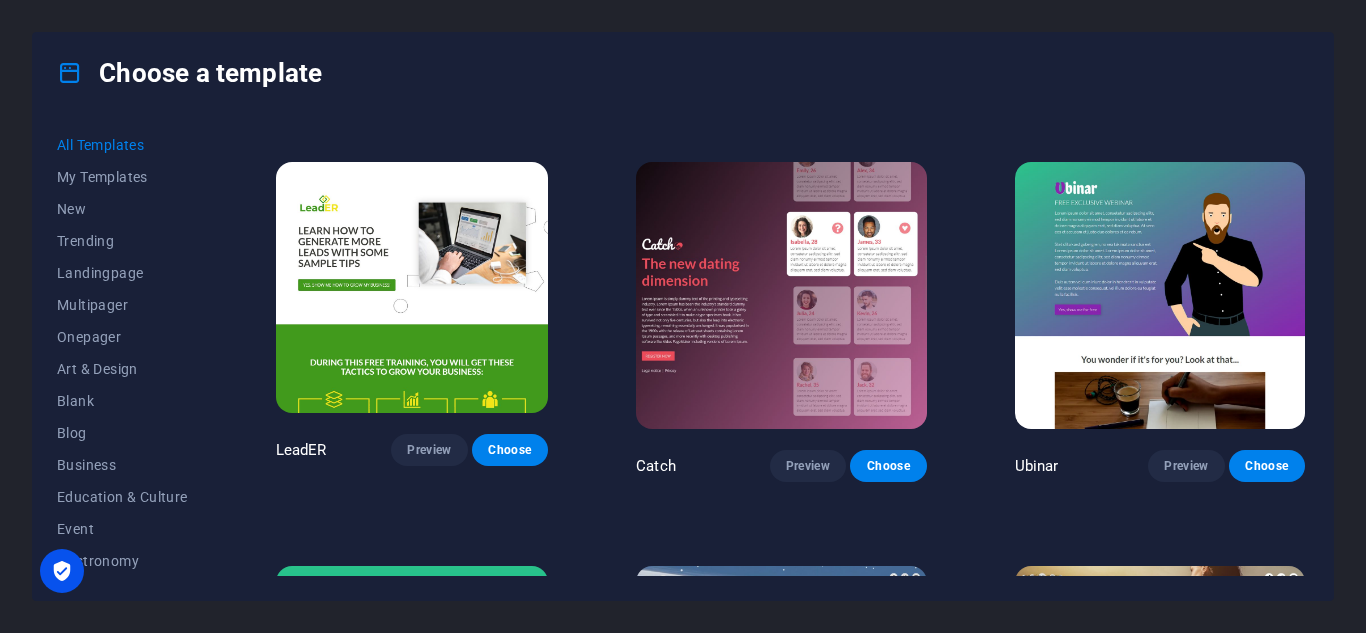 scroll, scrollTop: 20610, scrollLeft: 0, axis: vertical 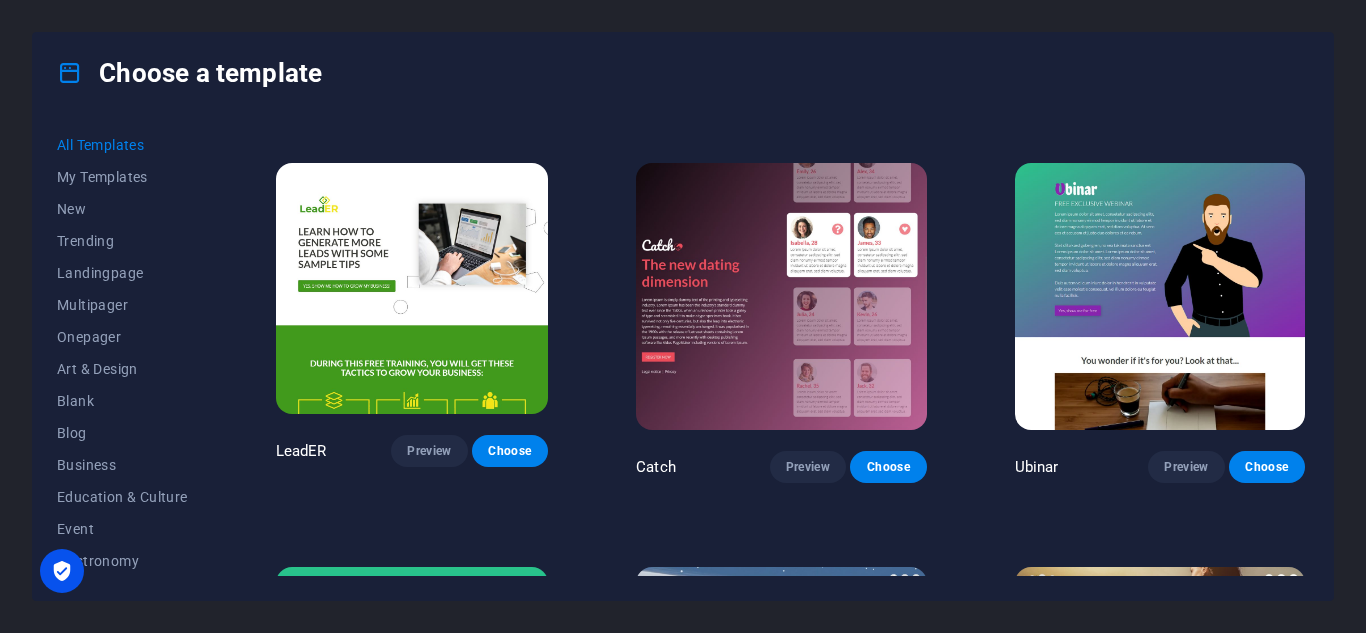 click on "Preview" at bounding box center (1186, 872) 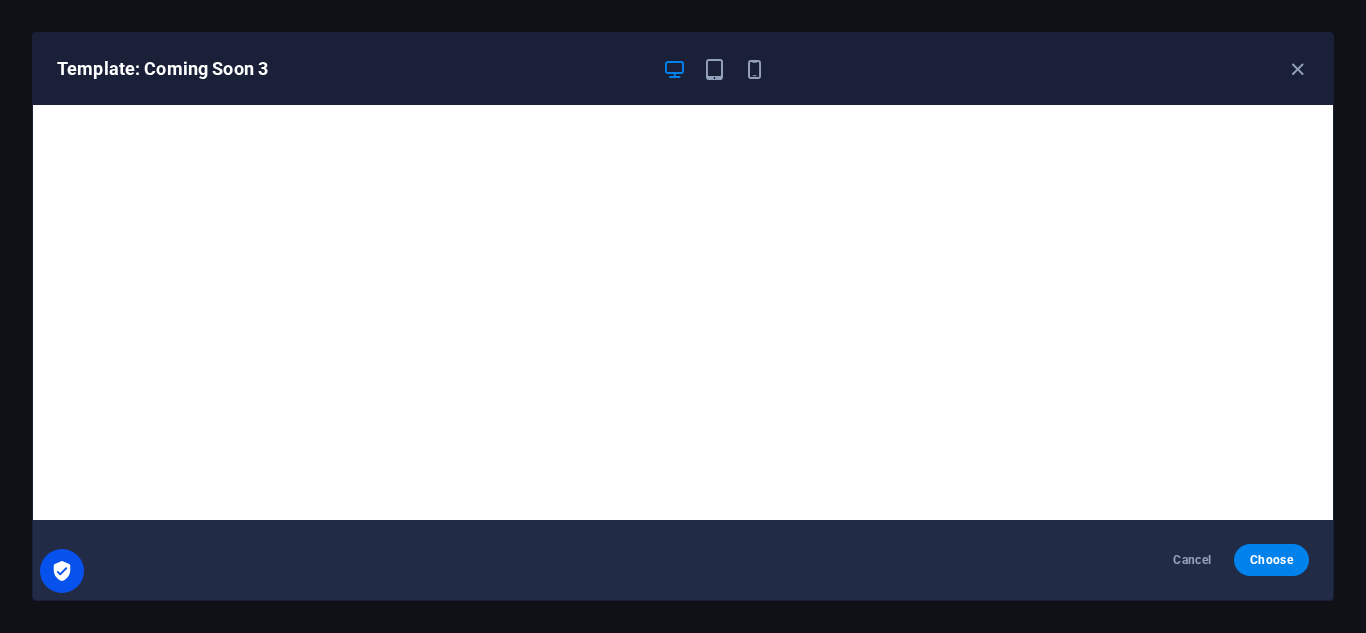 scroll, scrollTop: 5, scrollLeft: 0, axis: vertical 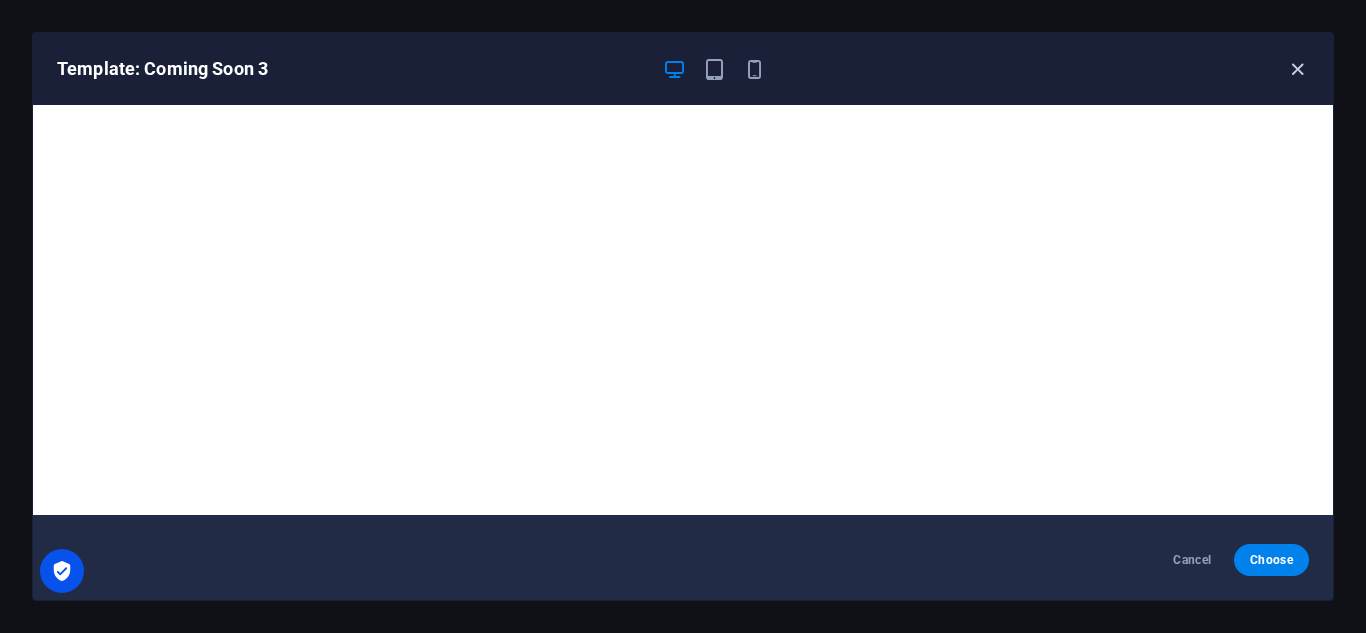 click at bounding box center (1297, 69) 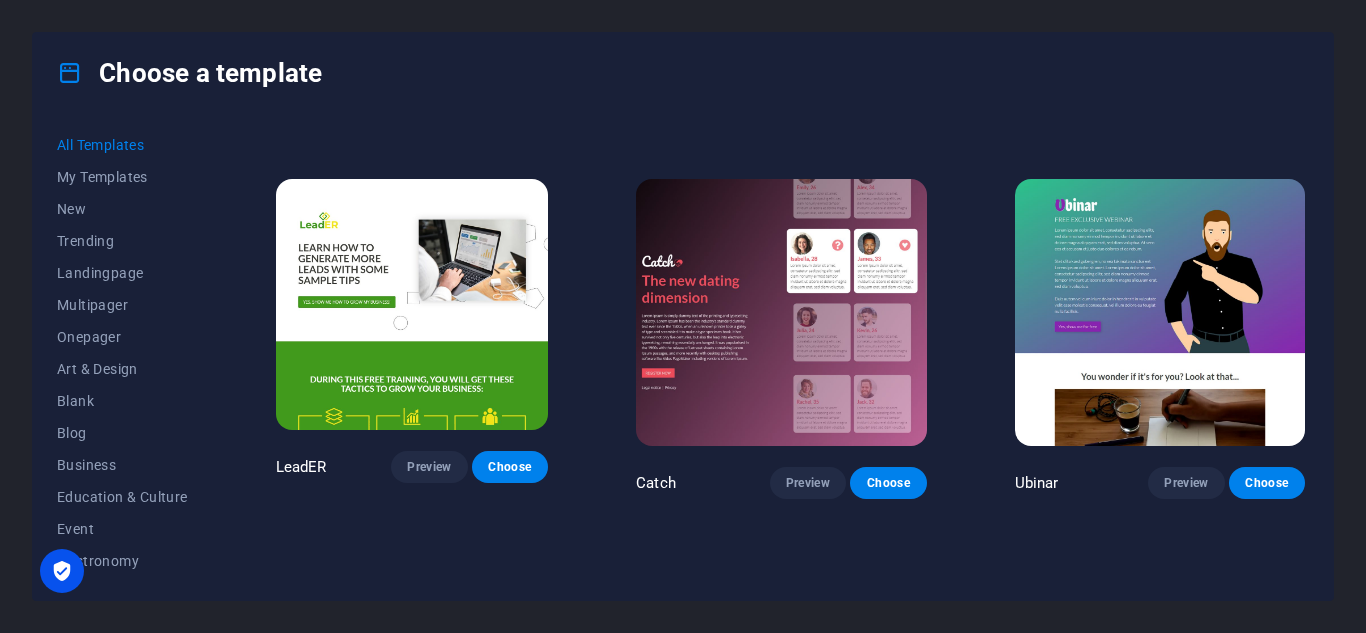 scroll, scrollTop: 20950, scrollLeft: 0, axis: vertical 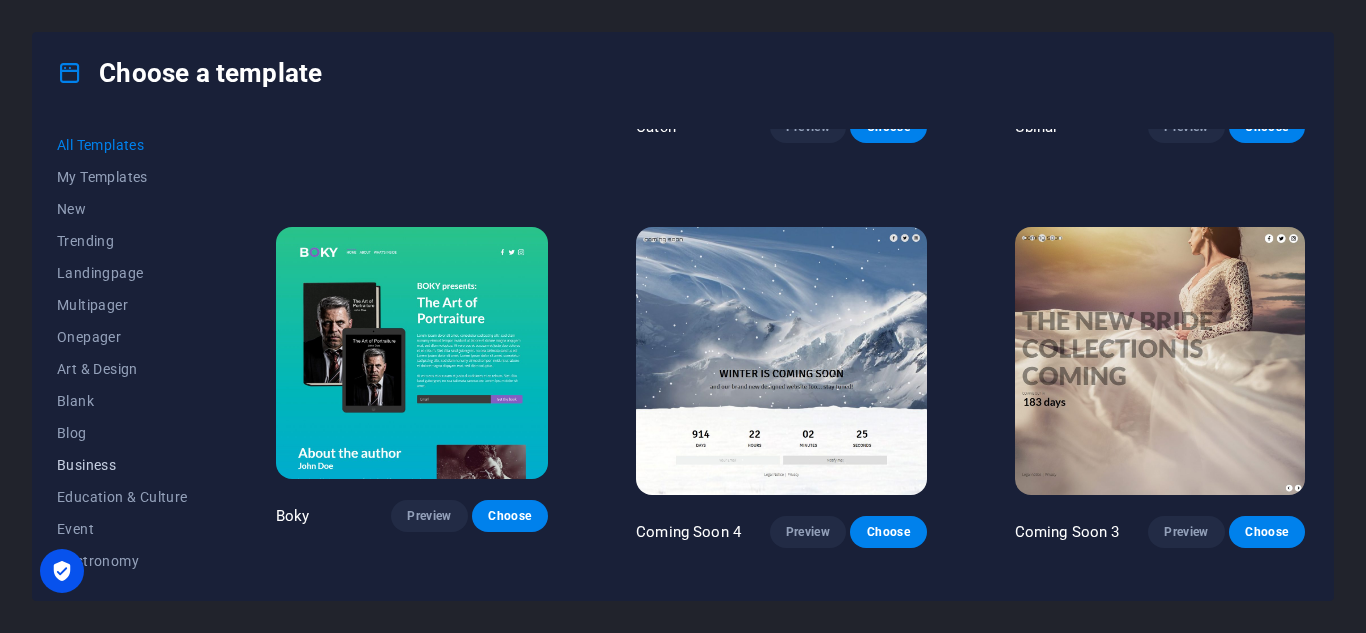 click on "Business" at bounding box center [122, 465] 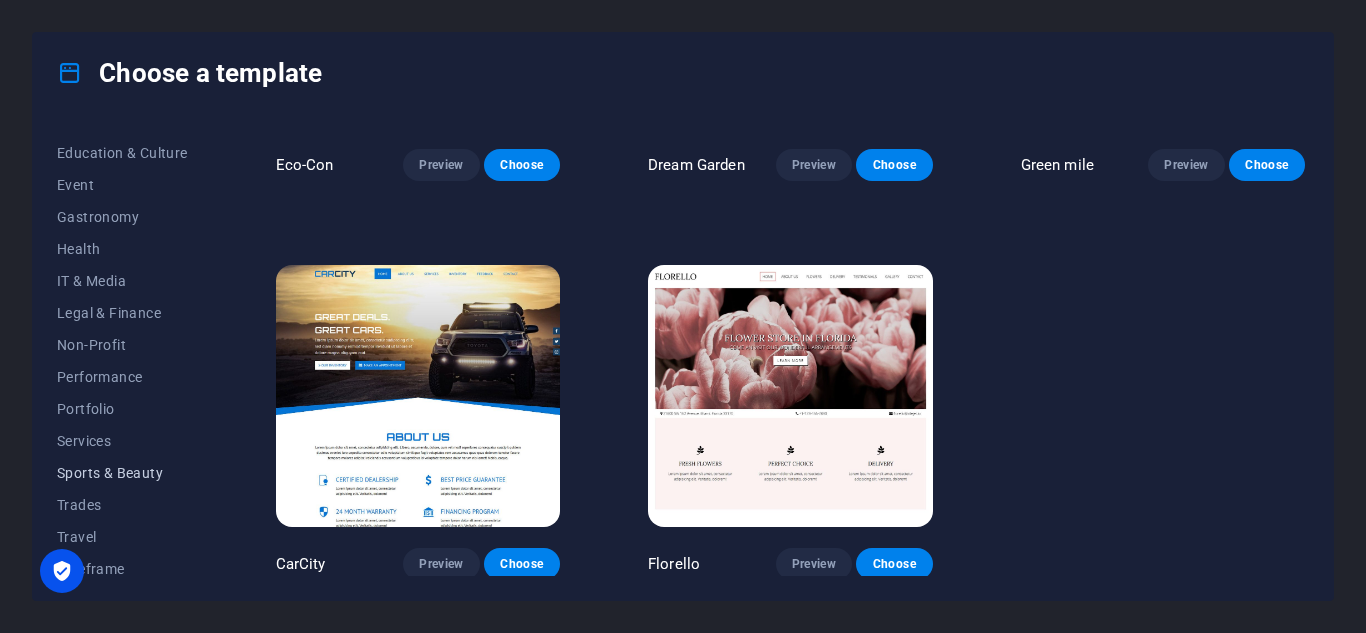 scroll, scrollTop: 353, scrollLeft: 0, axis: vertical 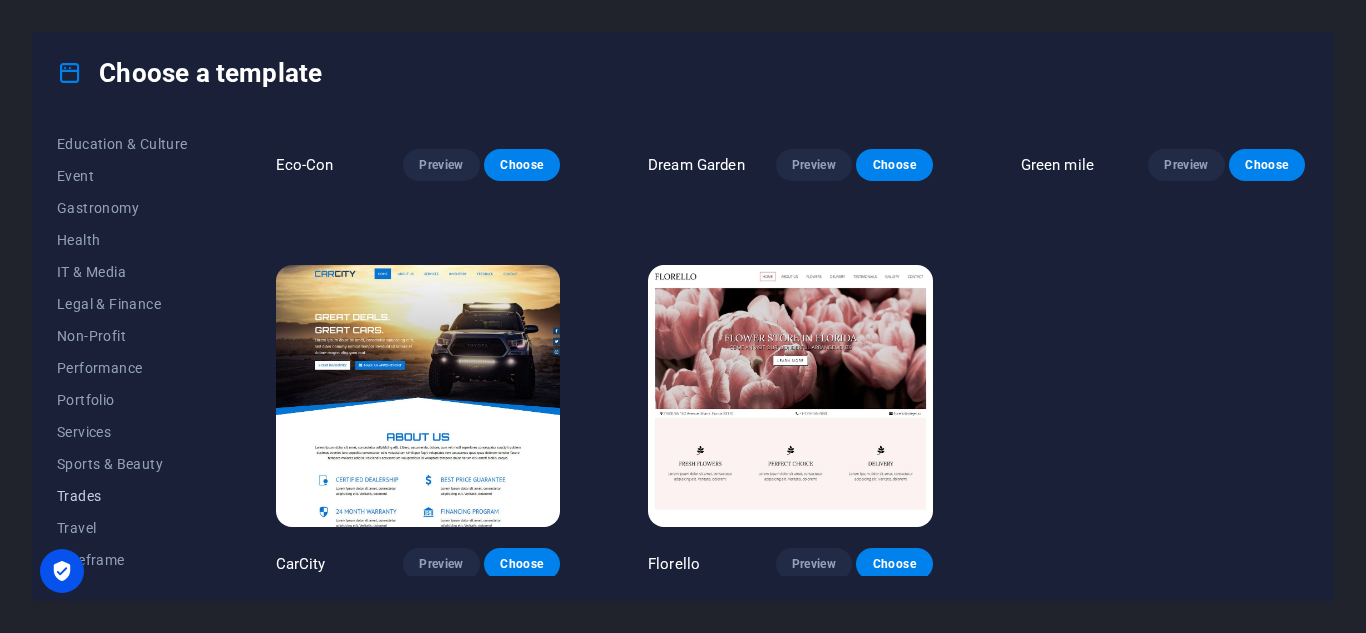 click on "Trades" at bounding box center [122, 496] 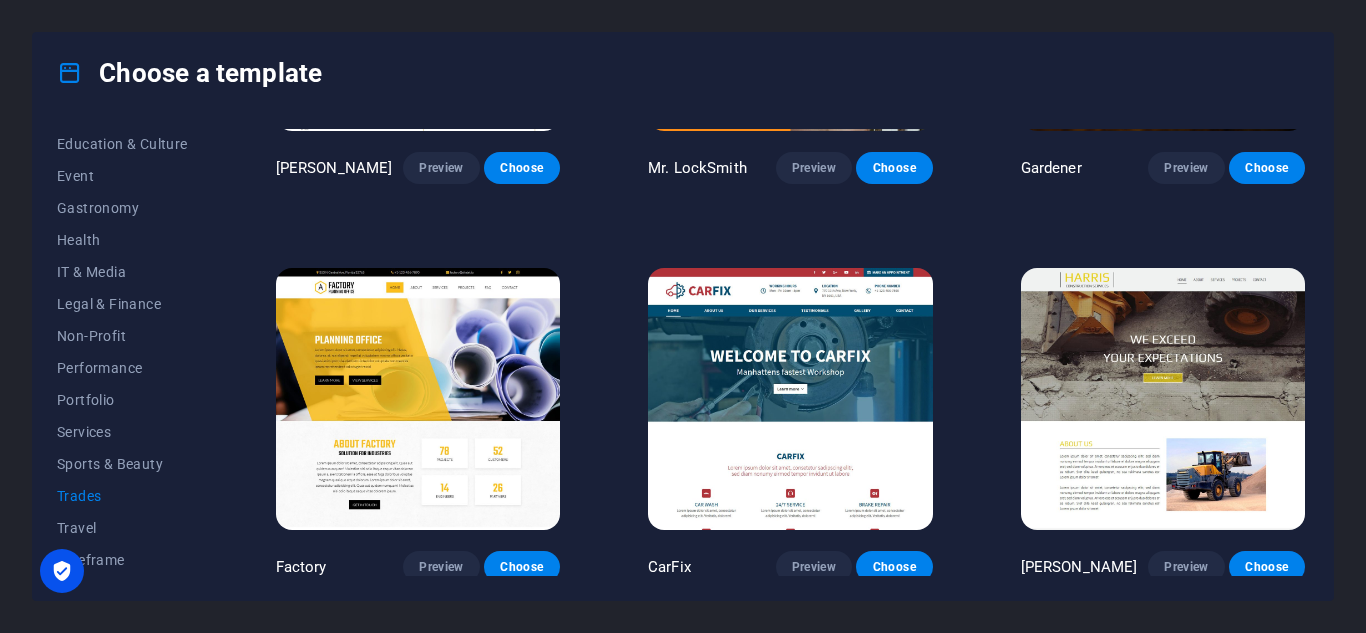scroll, scrollTop: 0, scrollLeft: 0, axis: both 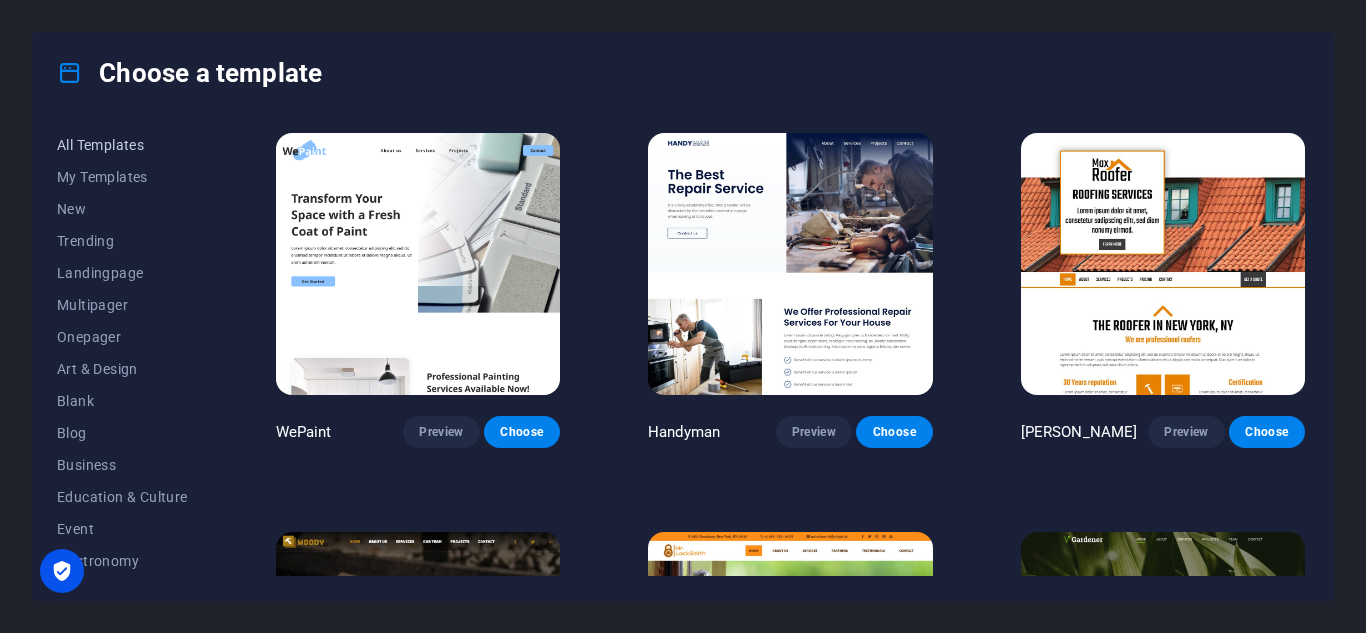 click on "All Templates" at bounding box center (122, 145) 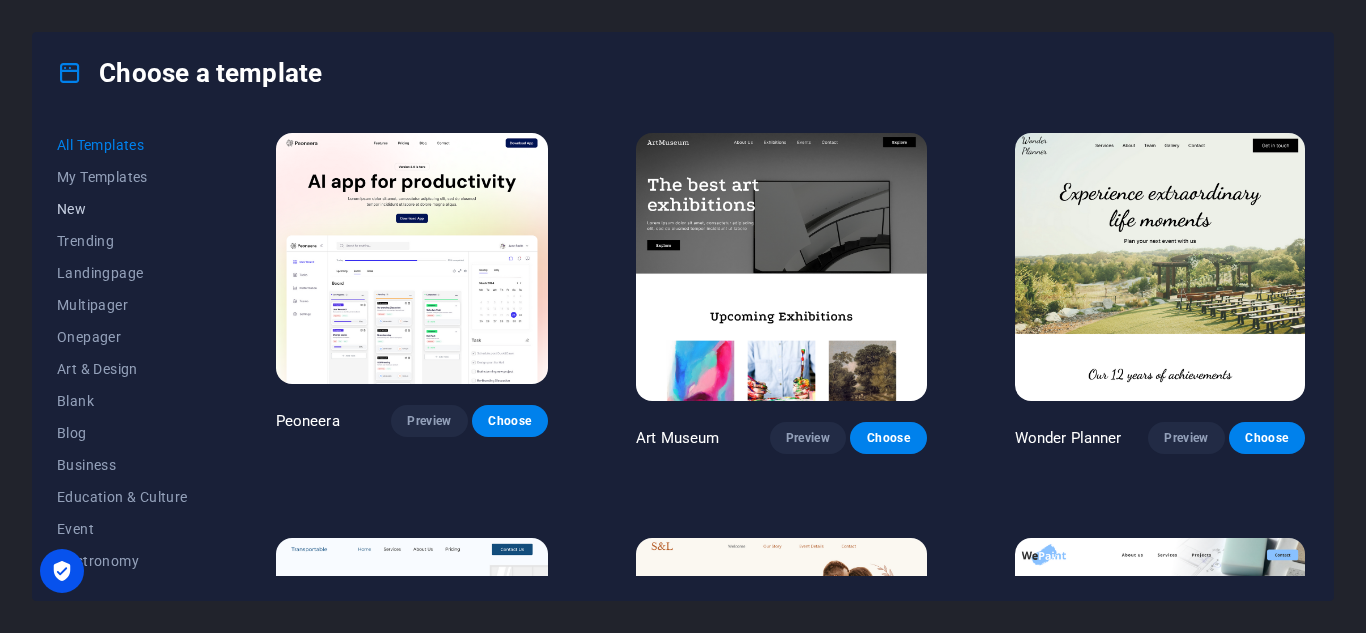 click on "New" at bounding box center (122, 209) 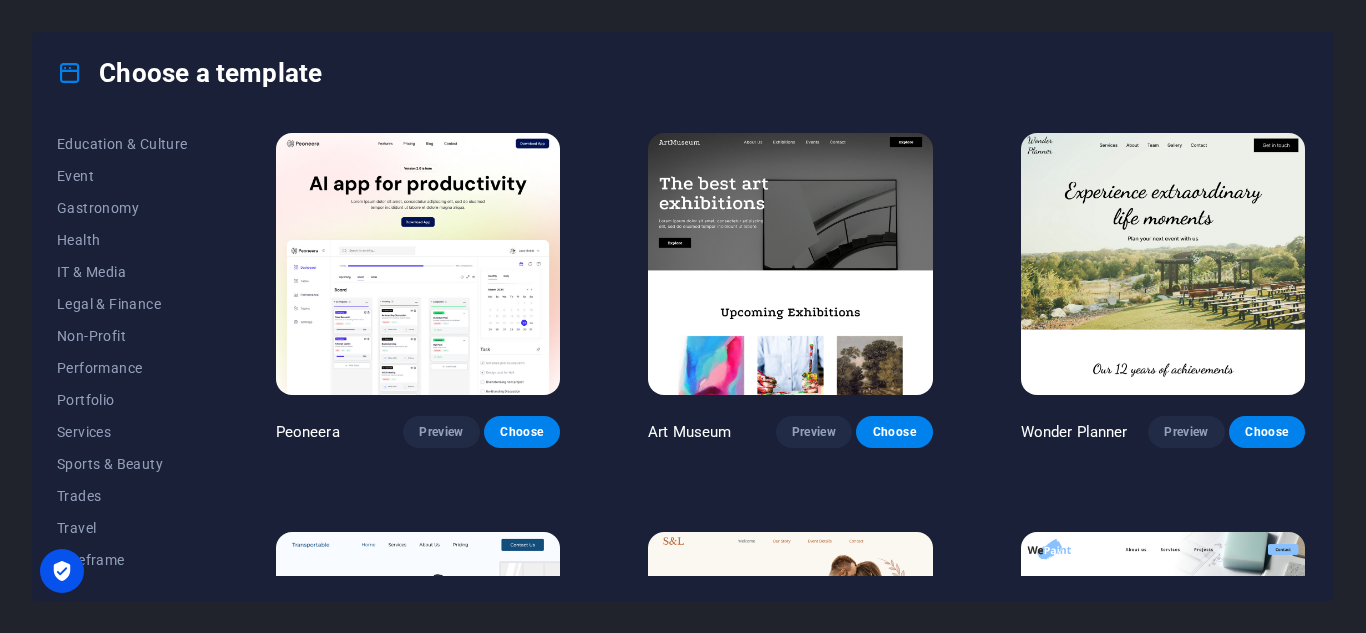scroll, scrollTop: 0, scrollLeft: 0, axis: both 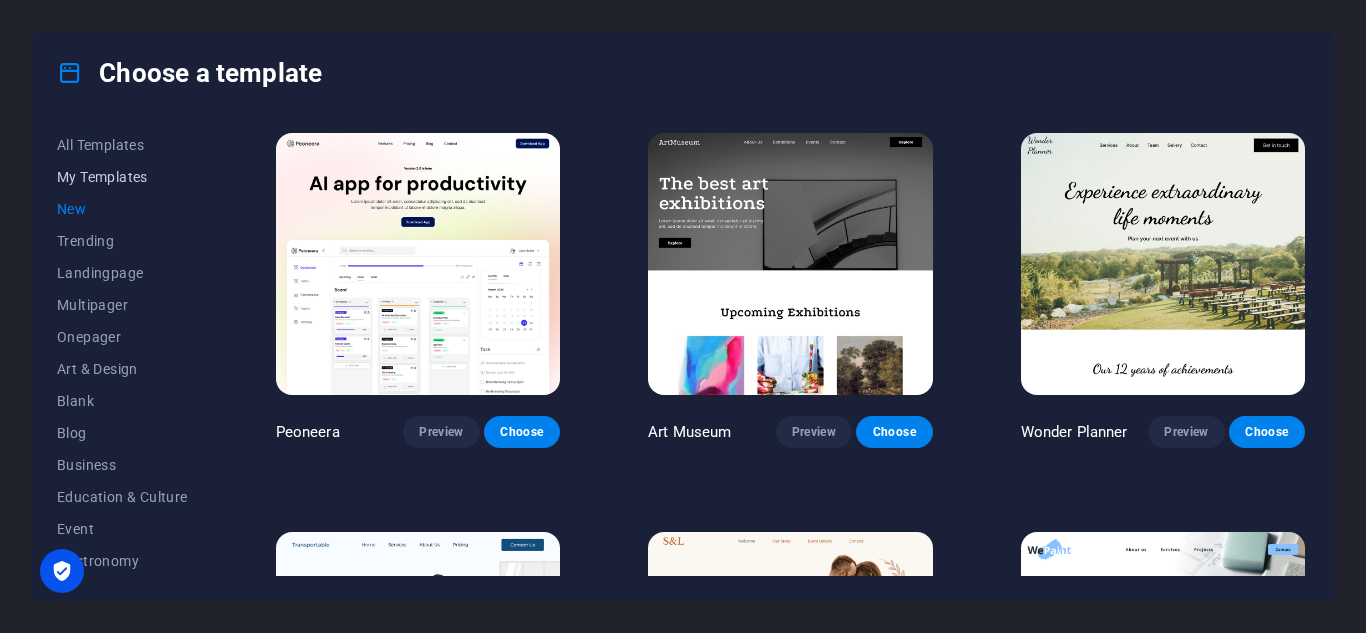 click on "My Templates" at bounding box center (122, 177) 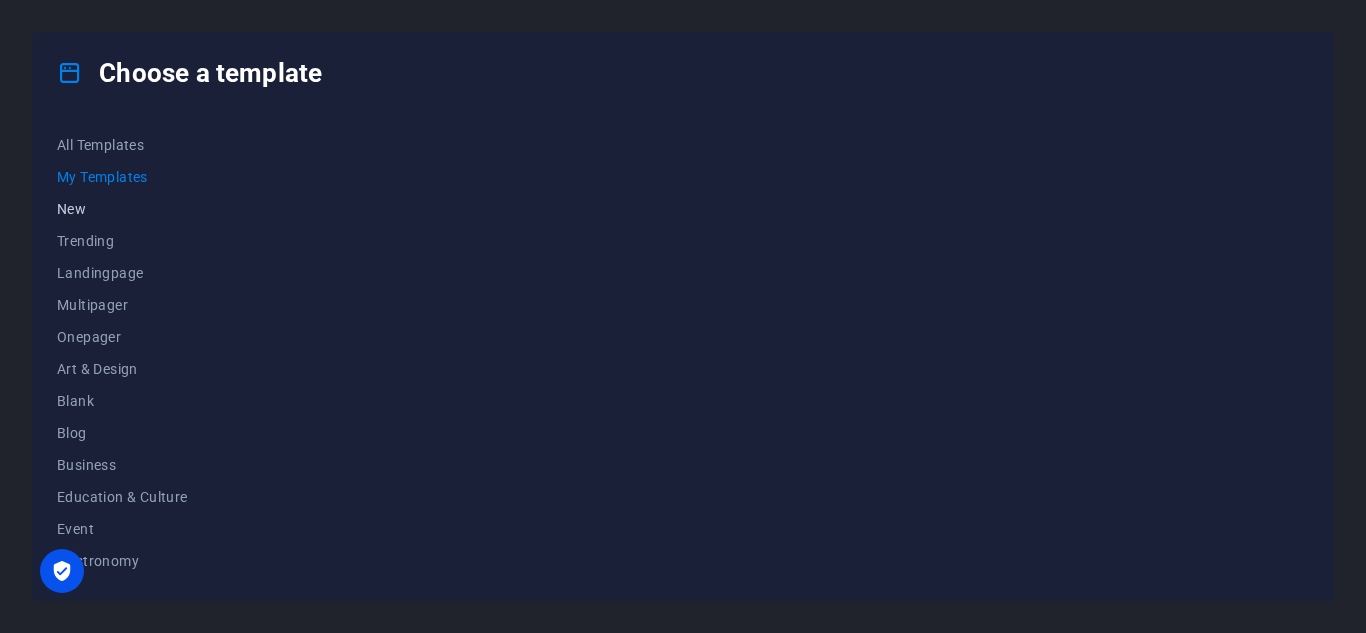 click on "New" at bounding box center [122, 209] 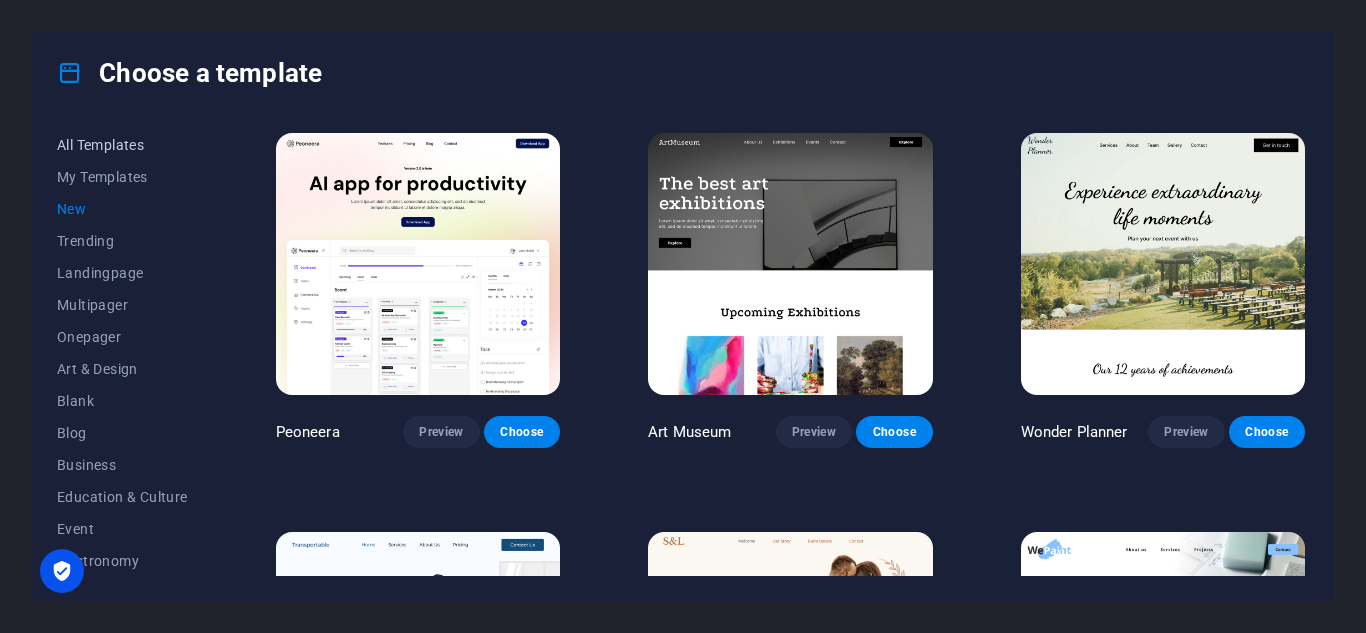 click on "All Templates" at bounding box center [122, 145] 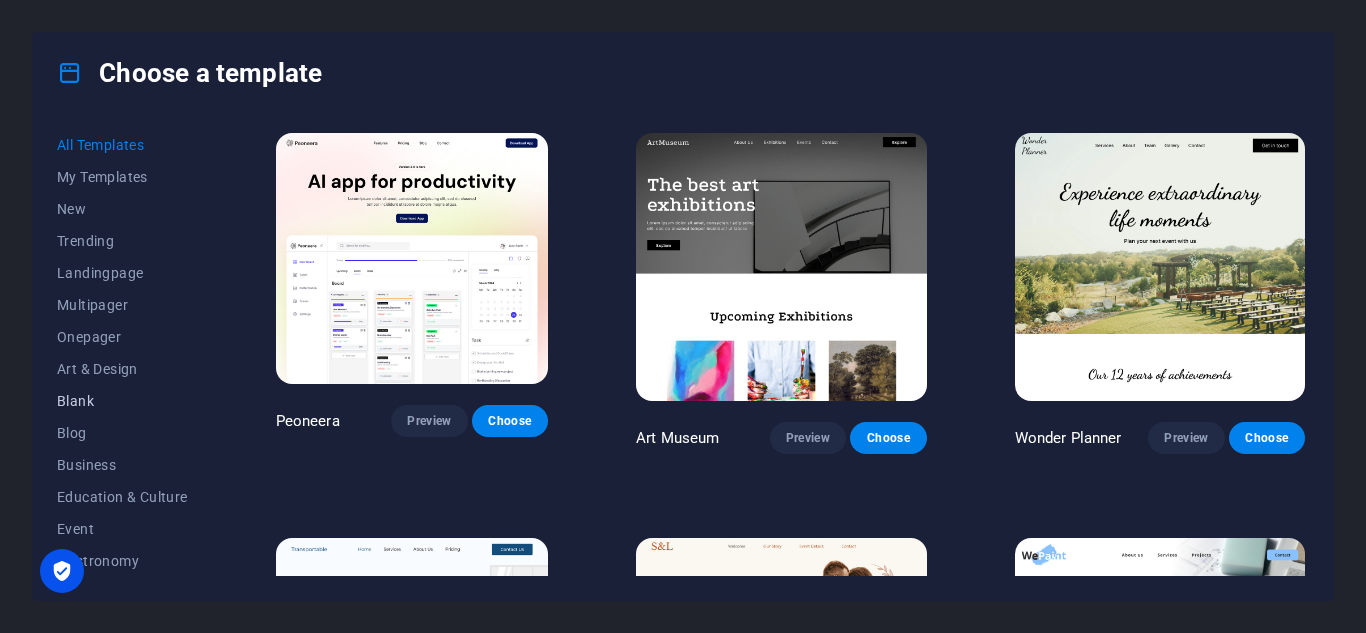 click on "Blank" at bounding box center [122, 401] 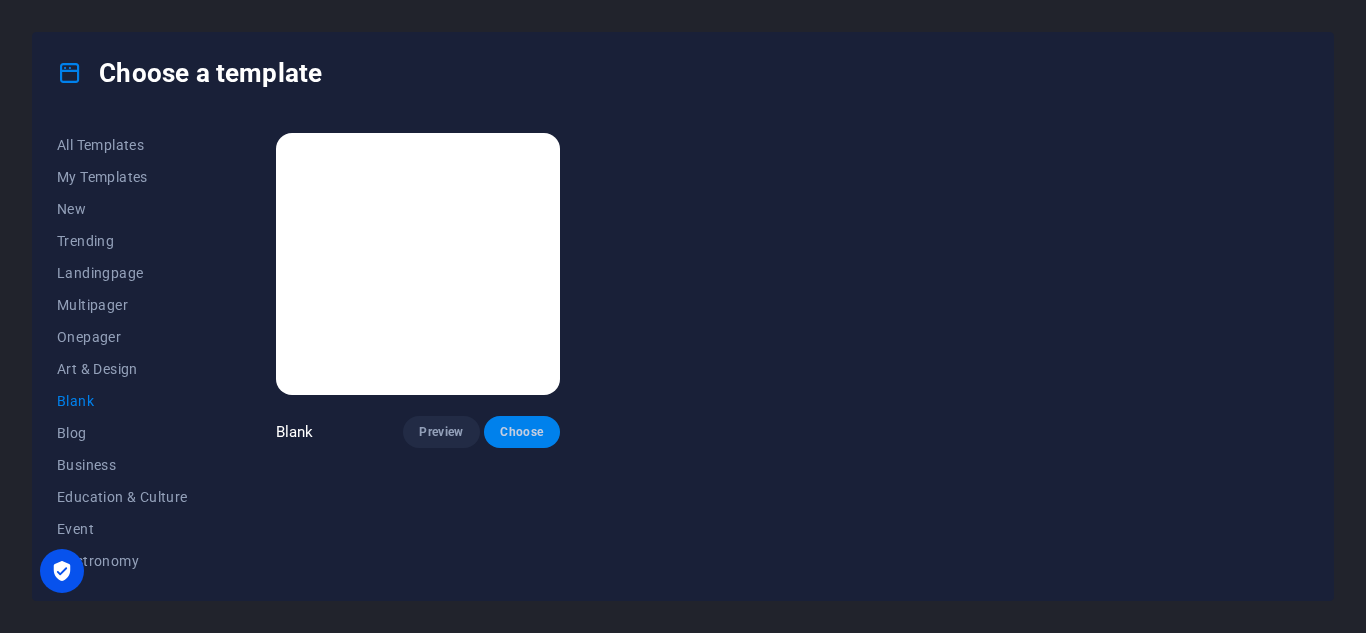 click on "Choose" at bounding box center [522, 432] 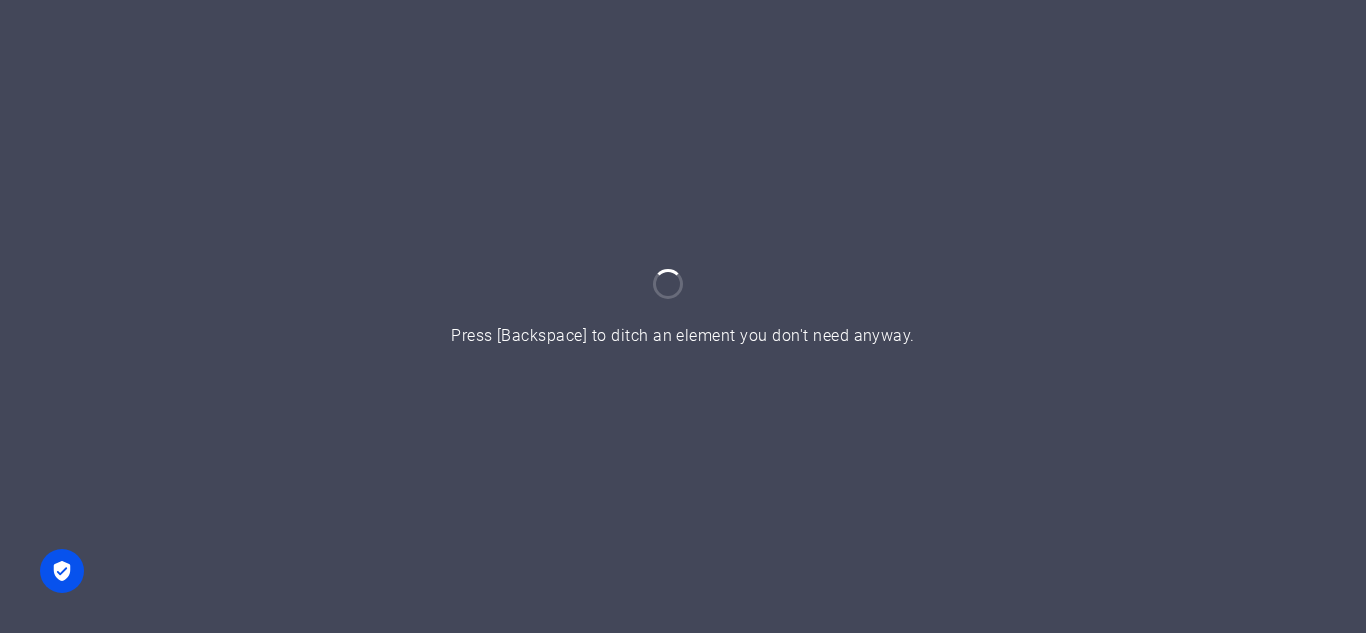 scroll, scrollTop: 0, scrollLeft: 0, axis: both 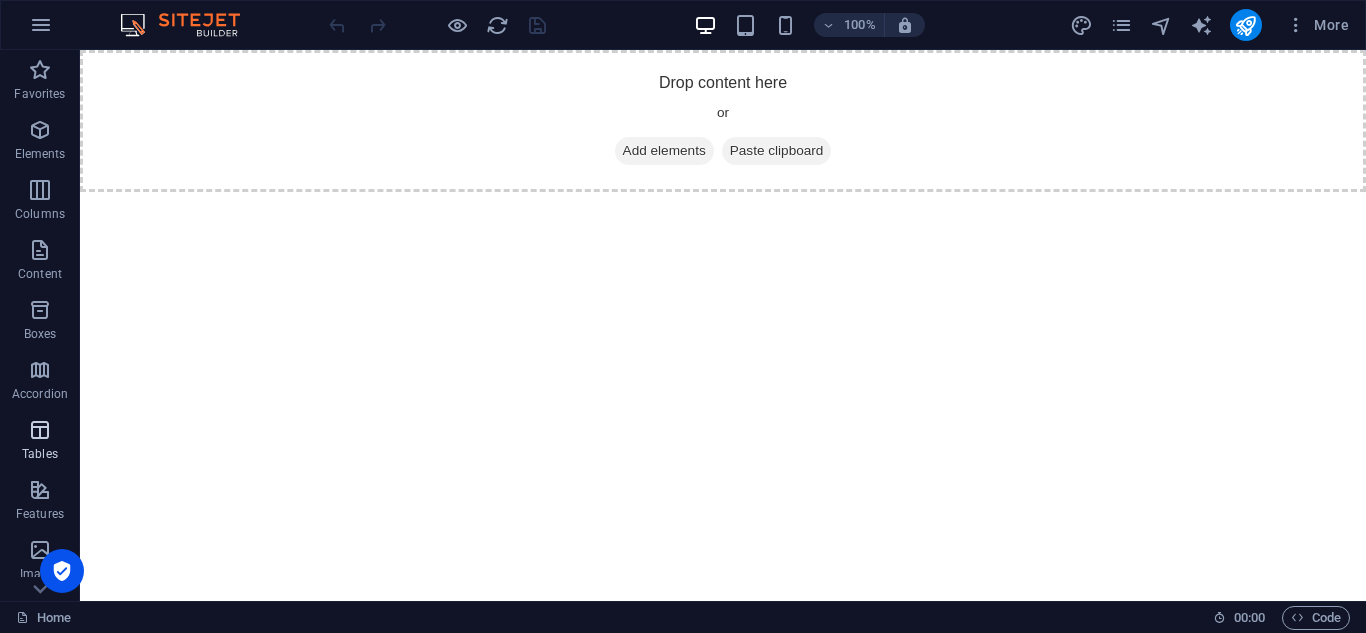 click on "Tables" at bounding box center [40, 440] 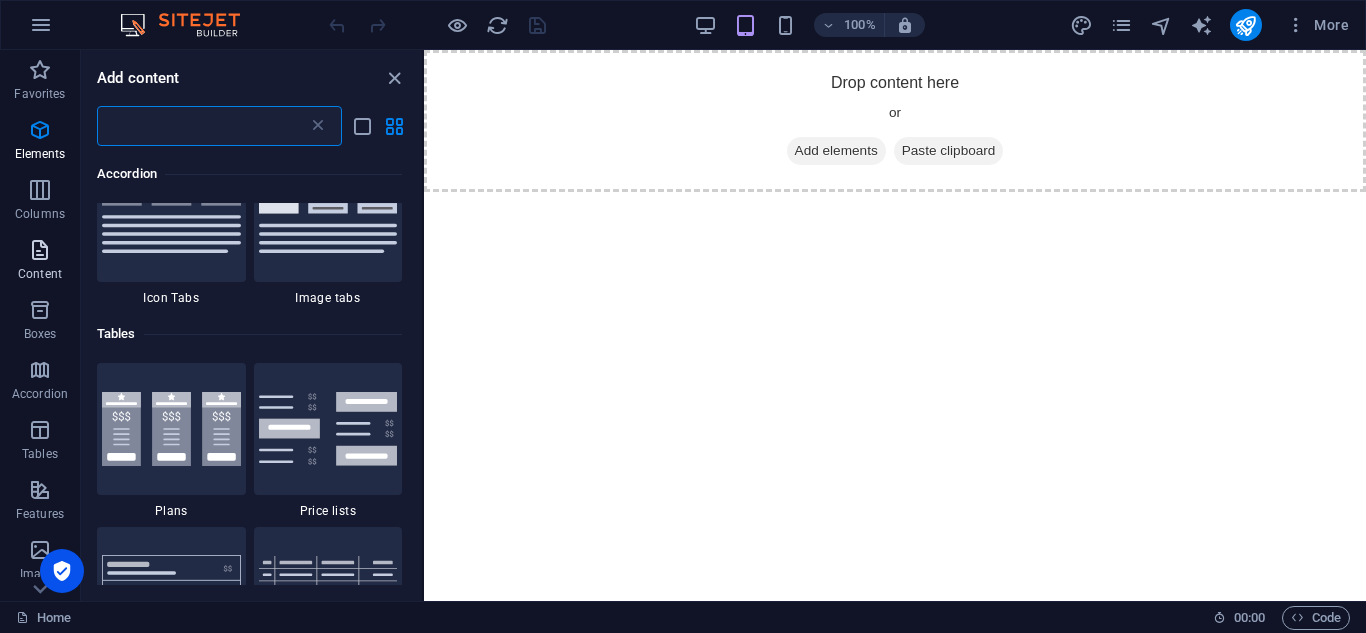 scroll, scrollTop: 6762, scrollLeft: 0, axis: vertical 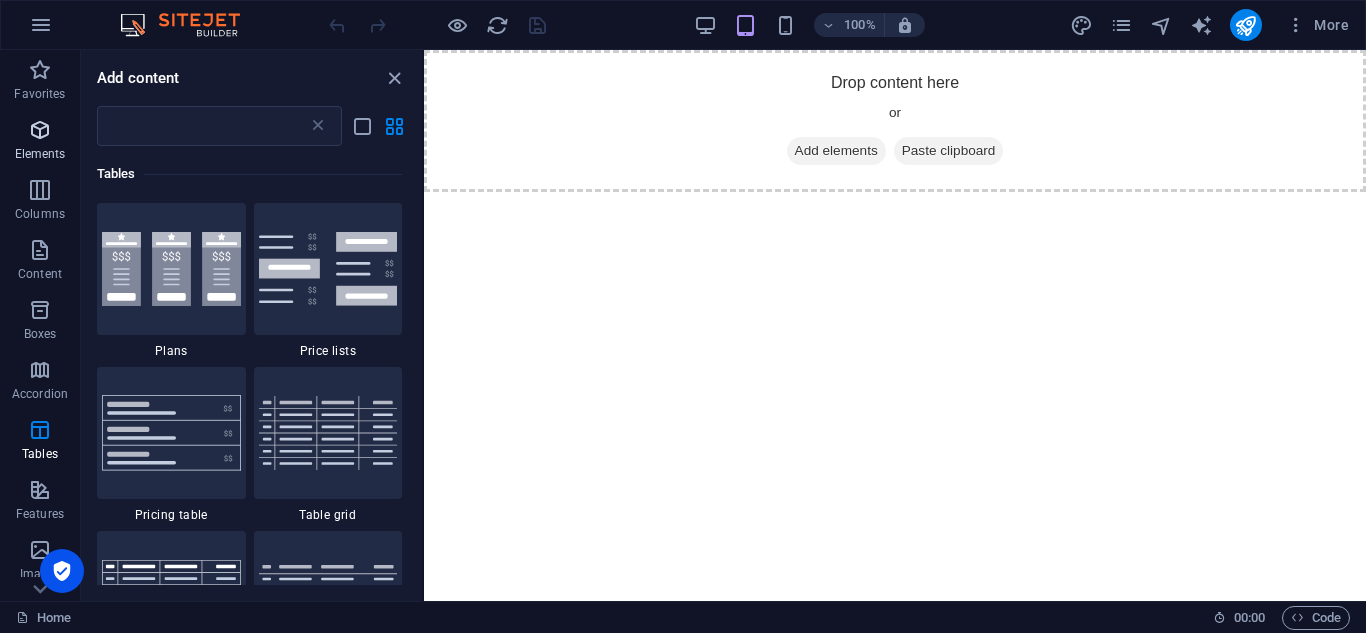click on "Elements" at bounding box center (40, 142) 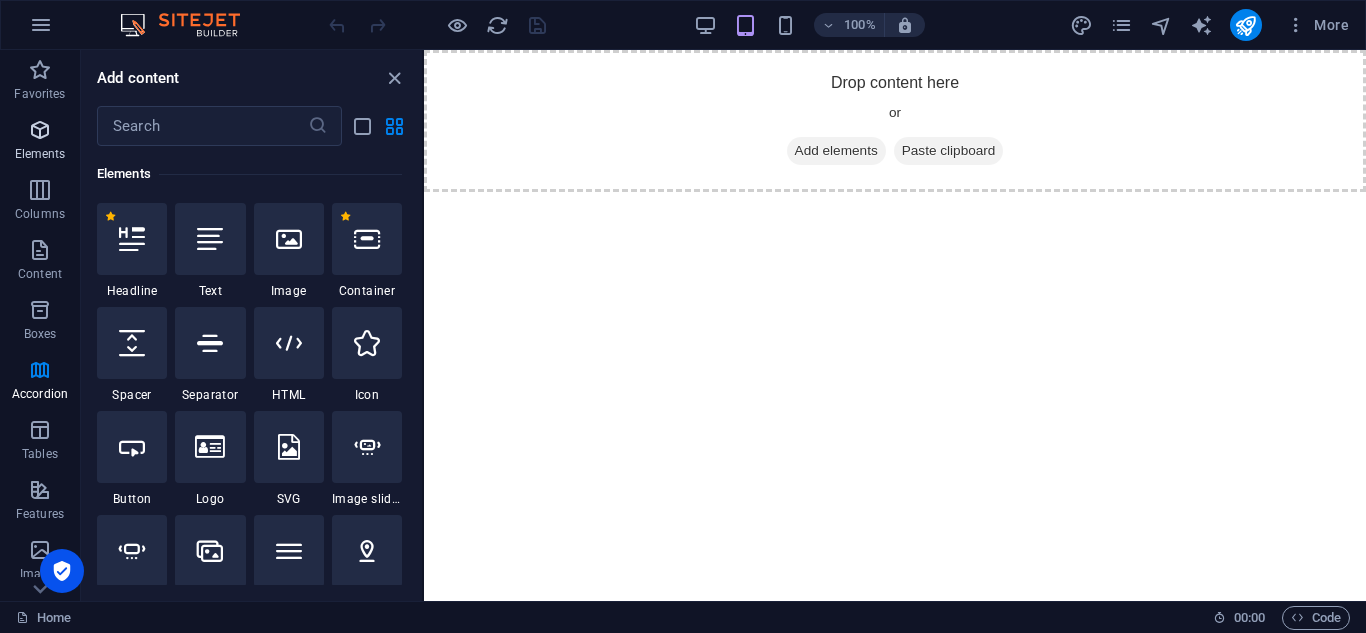 scroll, scrollTop: 213, scrollLeft: 0, axis: vertical 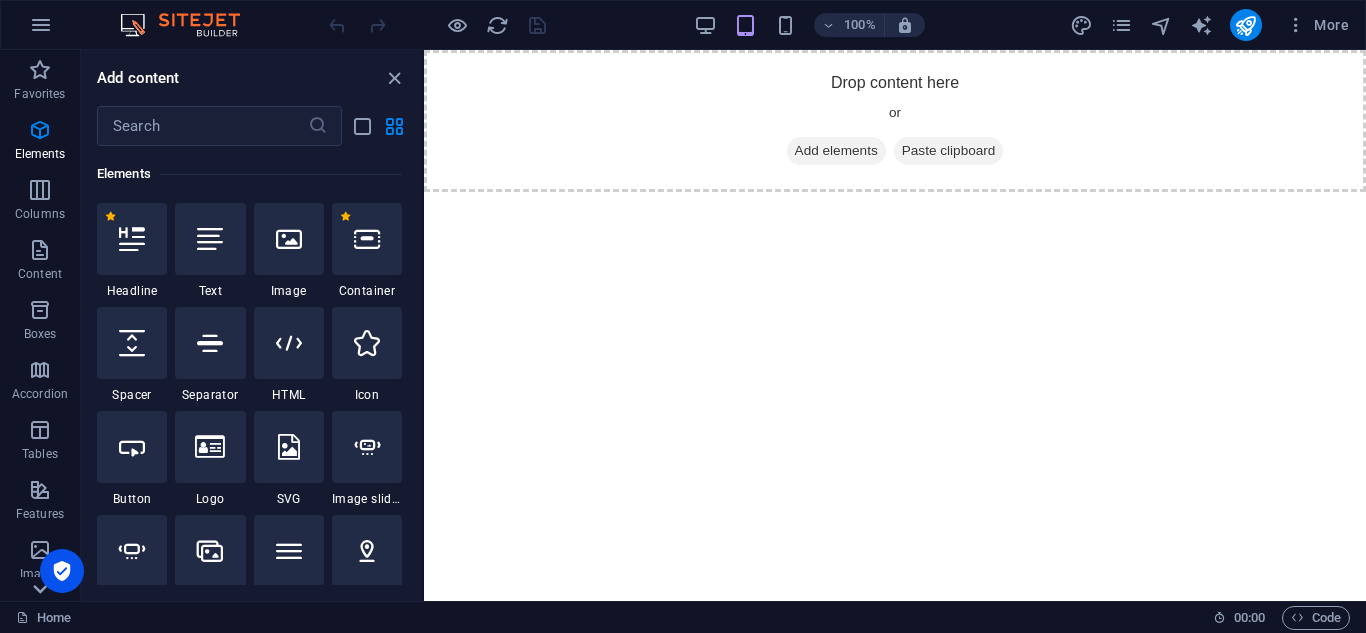 click 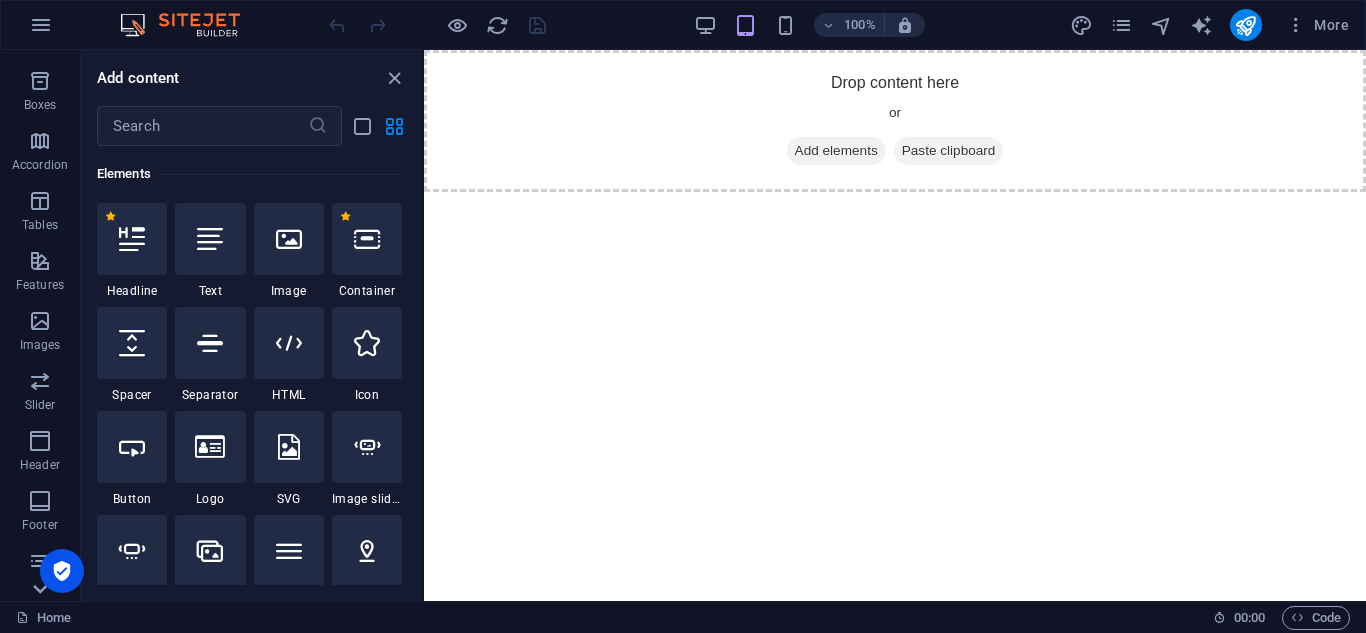 scroll, scrollTop: 349, scrollLeft: 0, axis: vertical 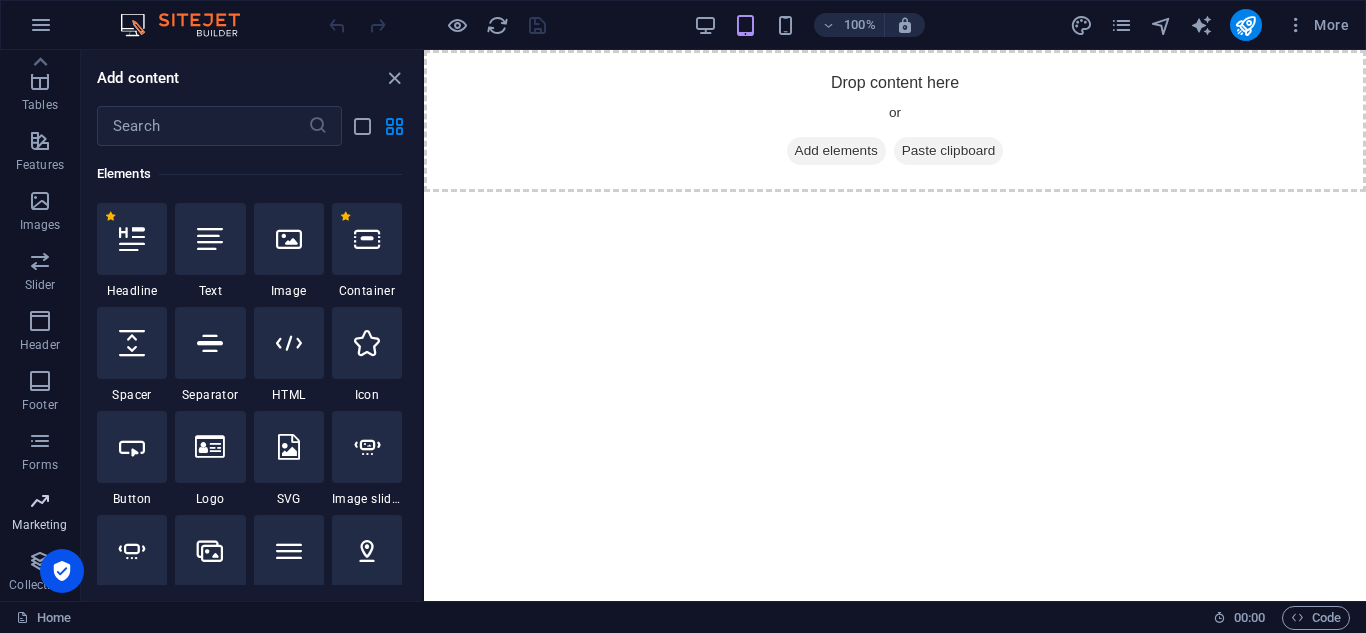 click at bounding box center (40, 501) 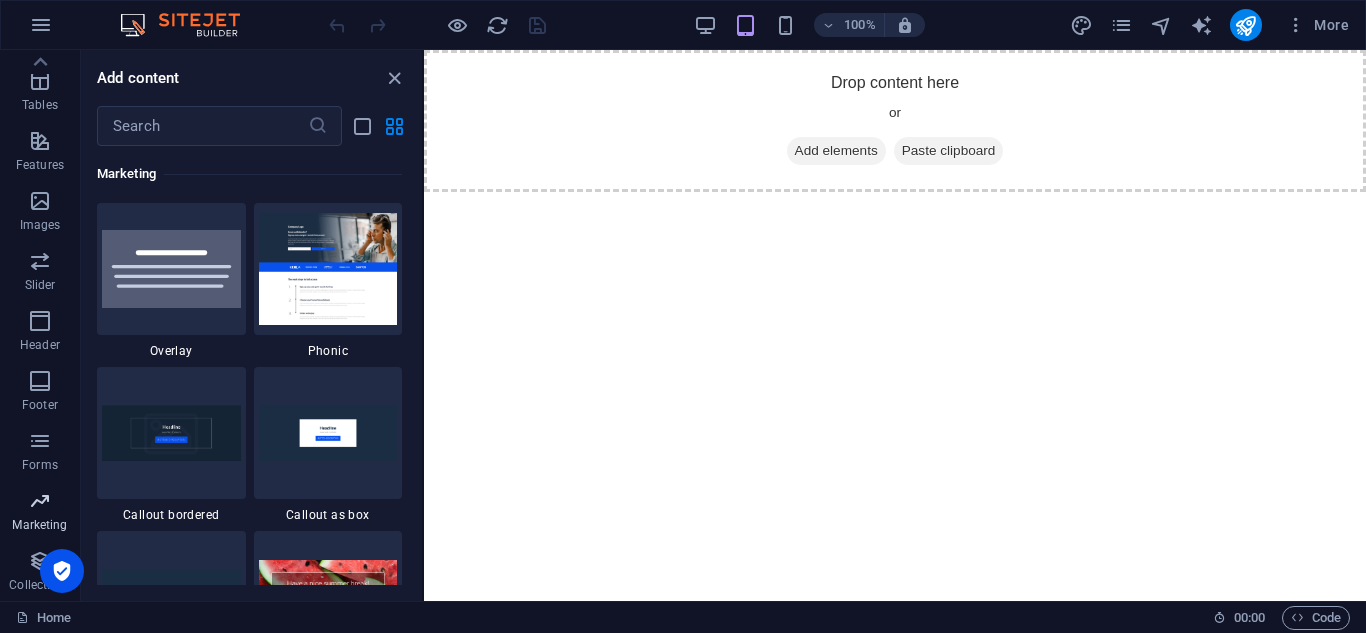 scroll, scrollTop: 16125, scrollLeft: 0, axis: vertical 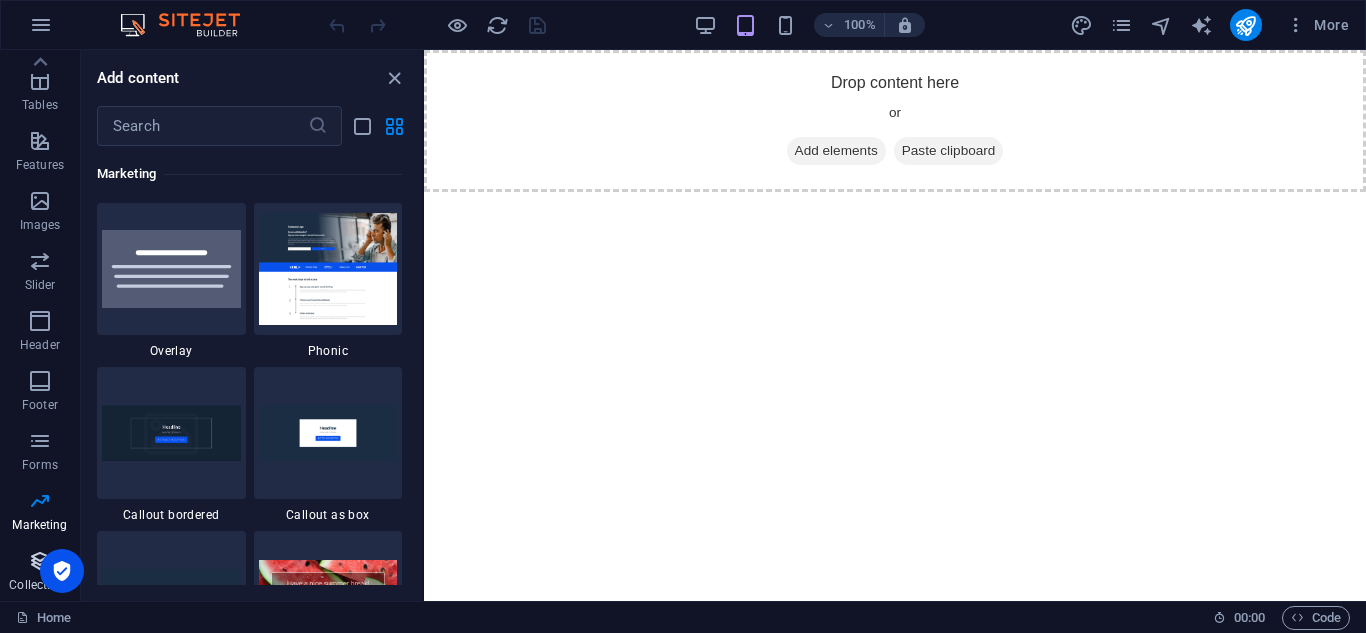 click on "Collections" at bounding box center [40, 573] 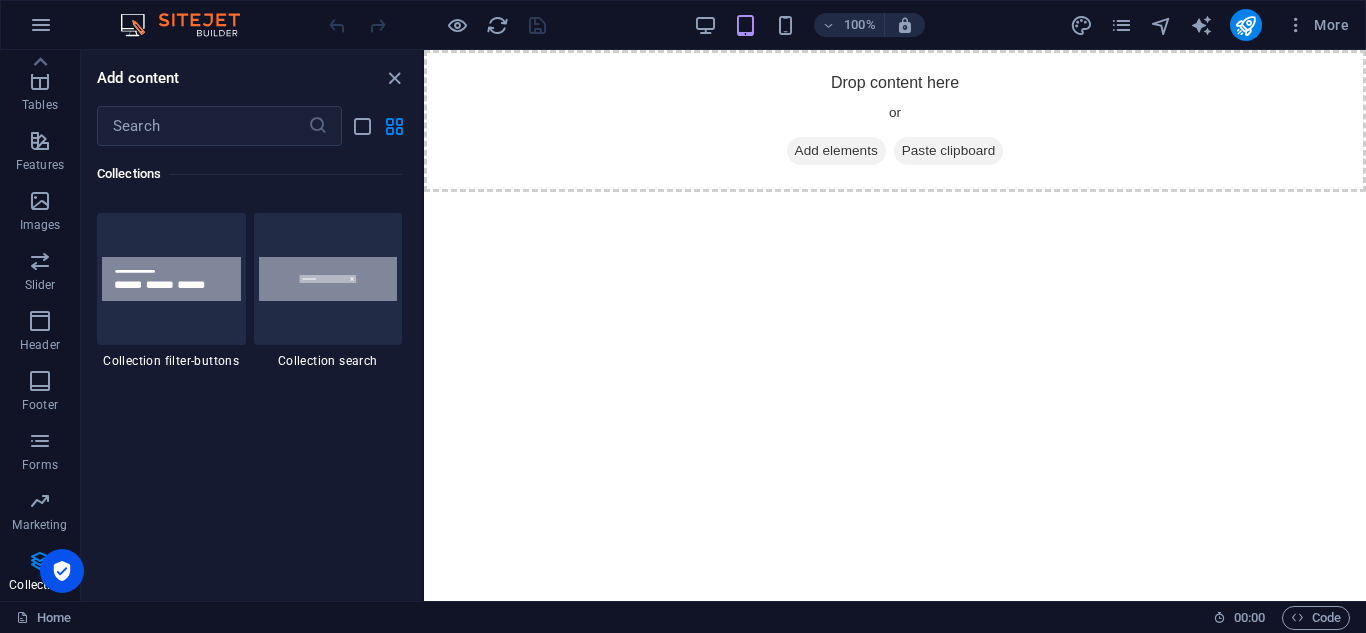 scroll, scrollTop: 19001, scrollLeft: 0, axis: vertical 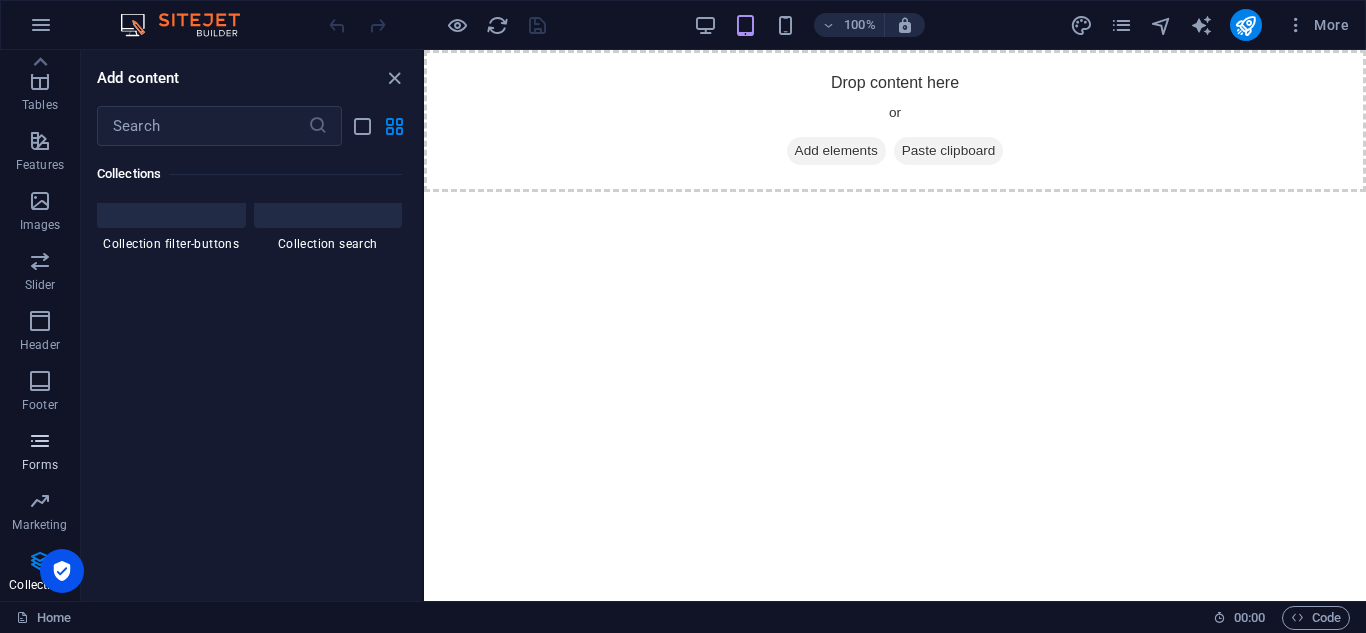 click on "Forms" at bounding box center (40, 465) 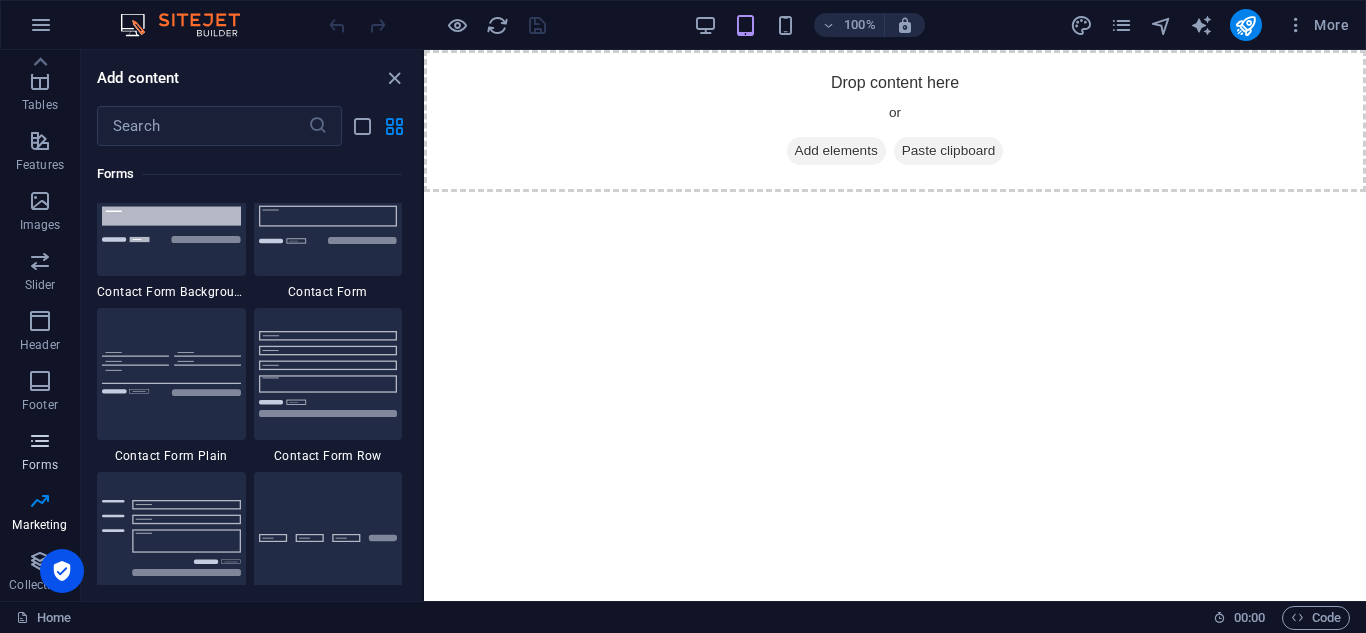 scroll, scrollTop: 14436, scrollLeft: 0, axis: vertical 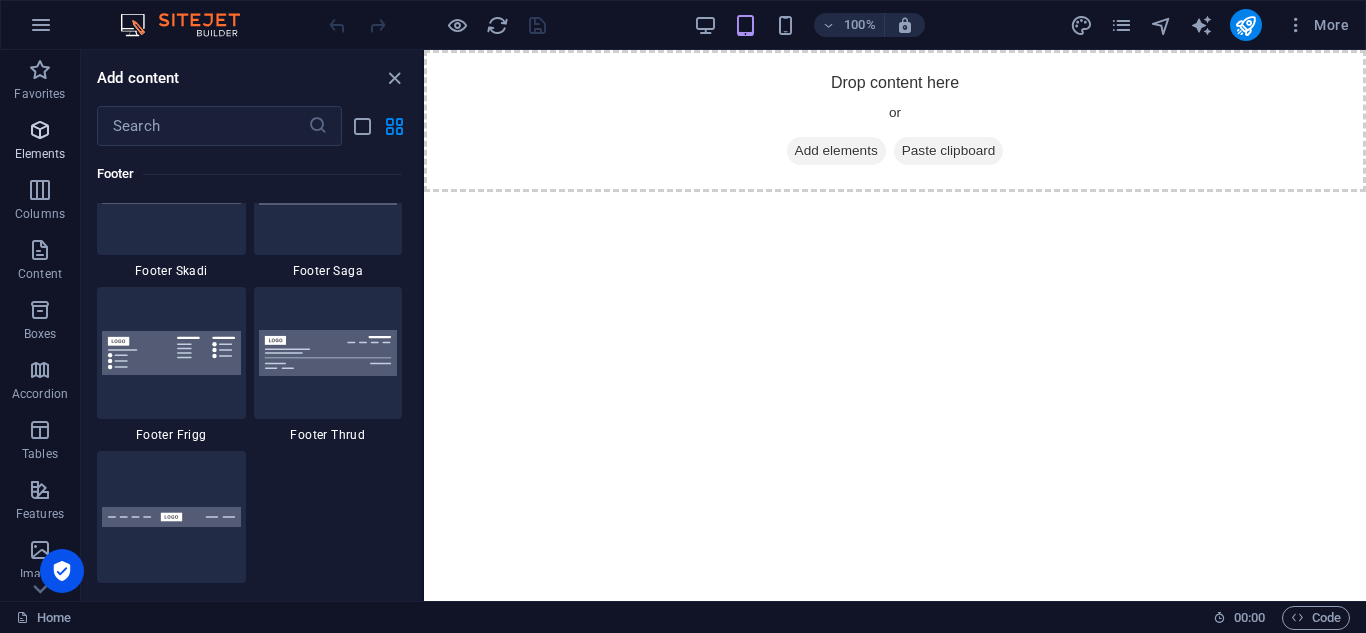 click at bounding box center (40, 130) 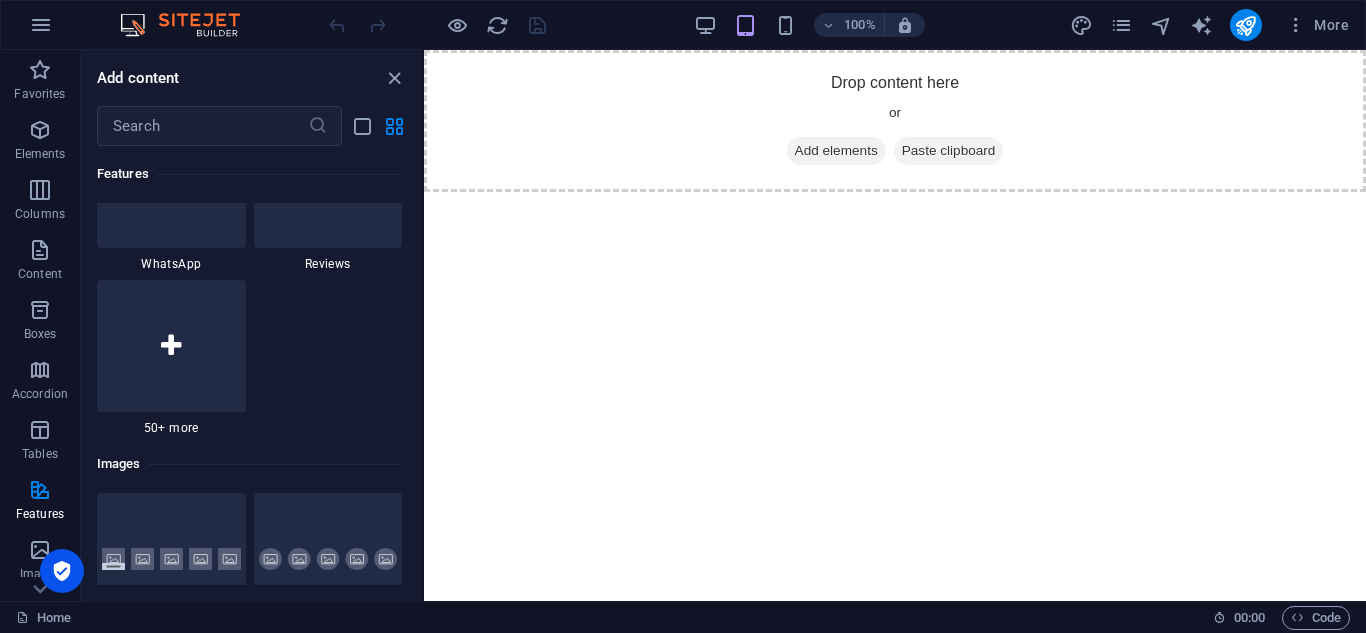 scroll, scrollTop: 9687, scrollLeft: 0, axis: vertical 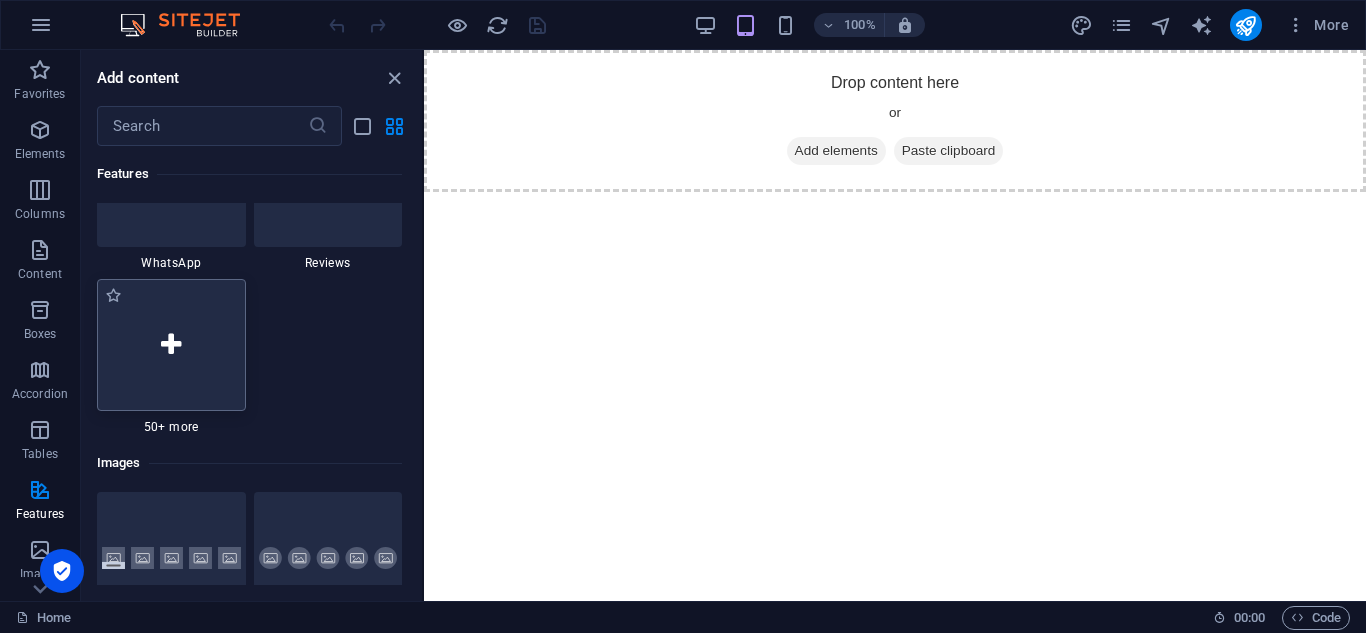 click at bounding box center [171, 345] 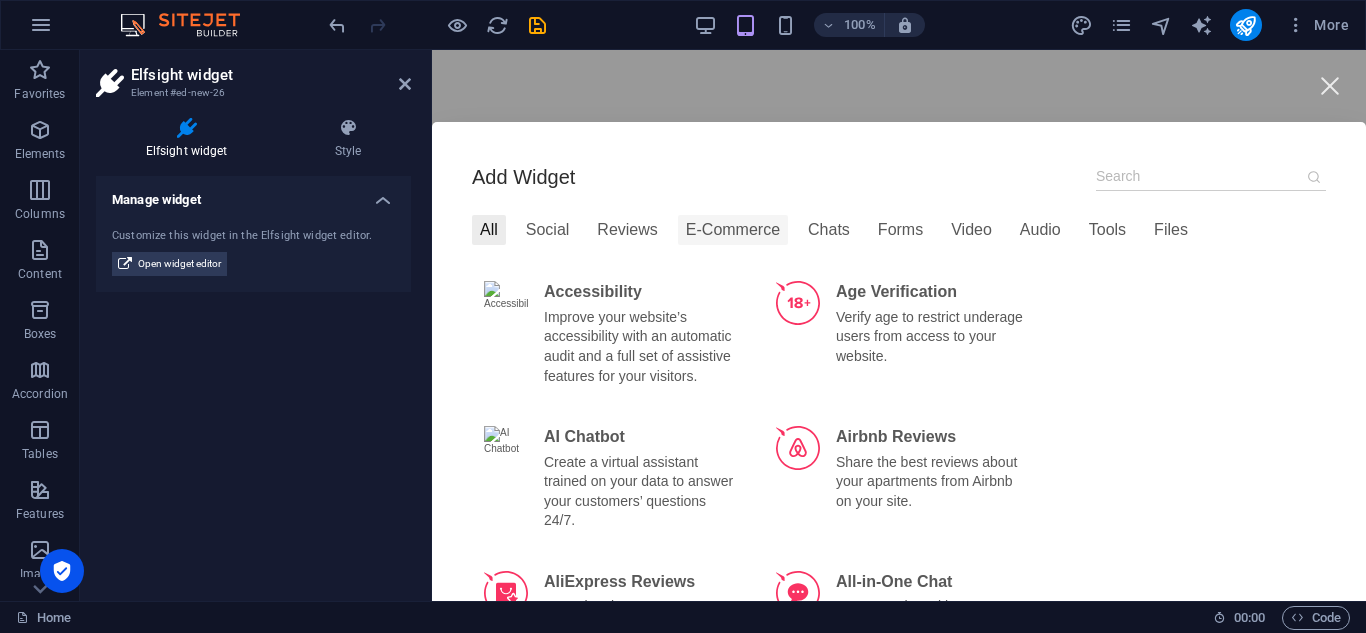 click on "E-Commerce" at bounding box center (733, 230) 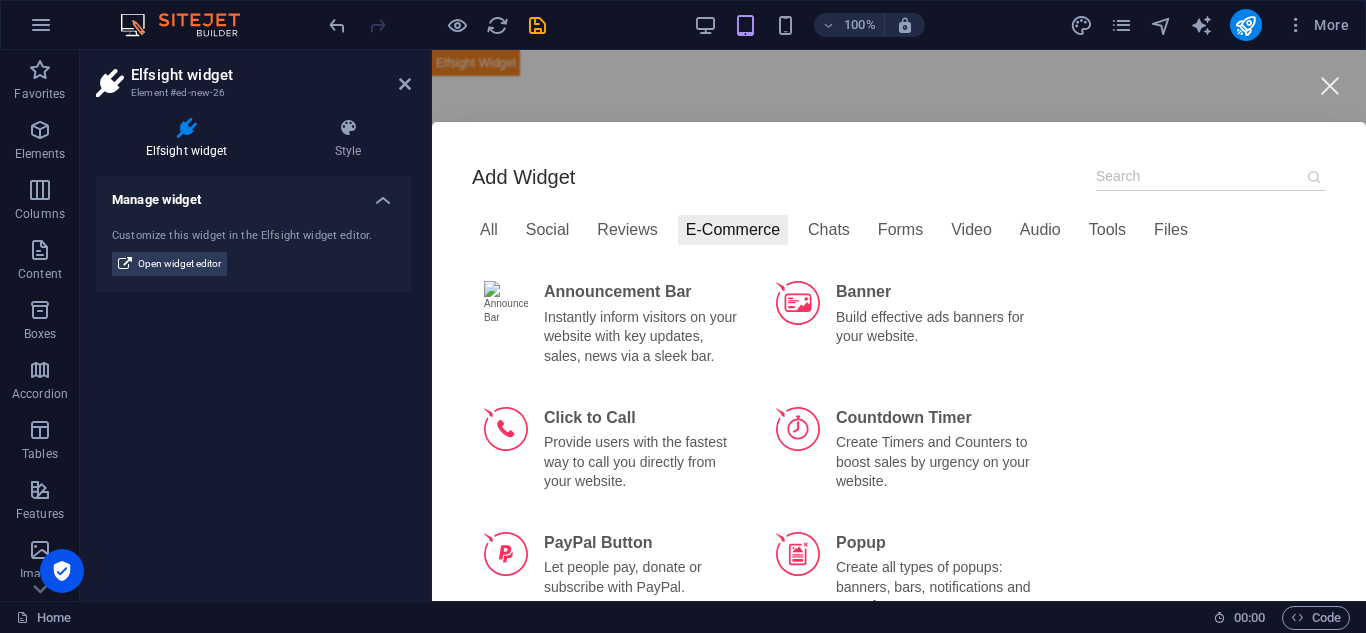 drag, startPoint x: 1126, startPoint y: 330, endPoint x: 1125, endPoint y: 307, distance: 23.021729 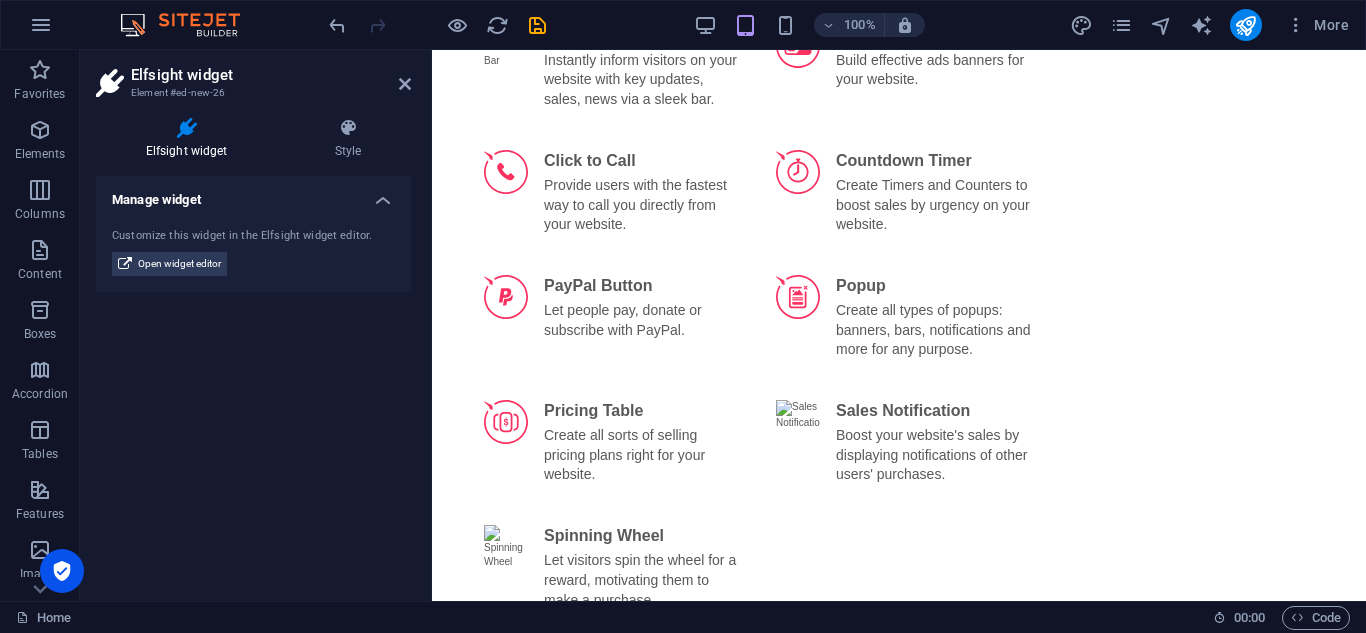 scroll, scrollTop: 394, scrollLeft: 0, axis: vertical 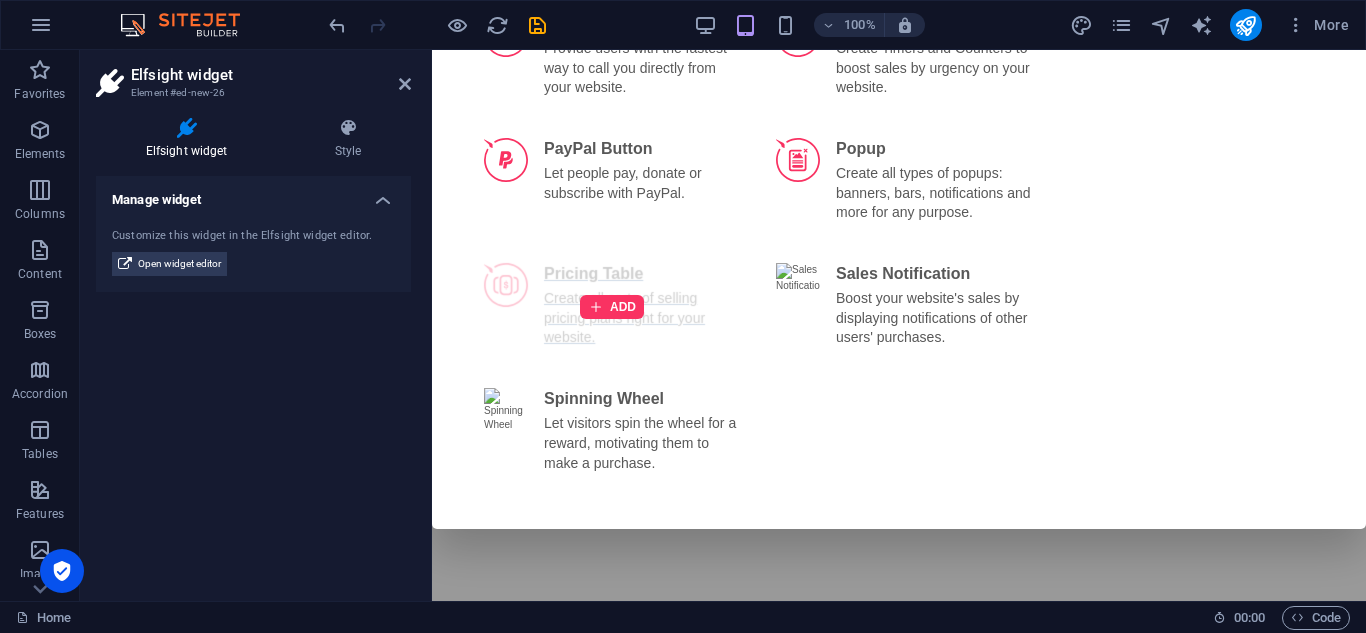 click on "ADD" at bounding box center (612, 307) 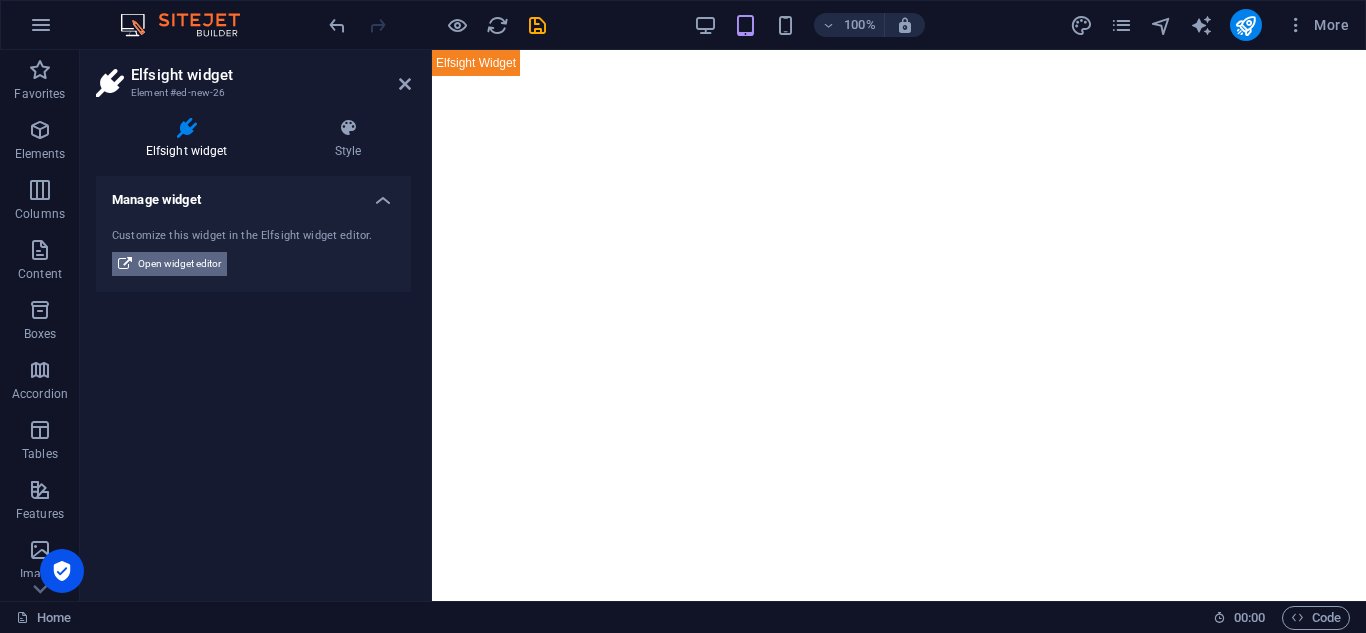 click on "Open widget editor" at bounding box center [179, 264] 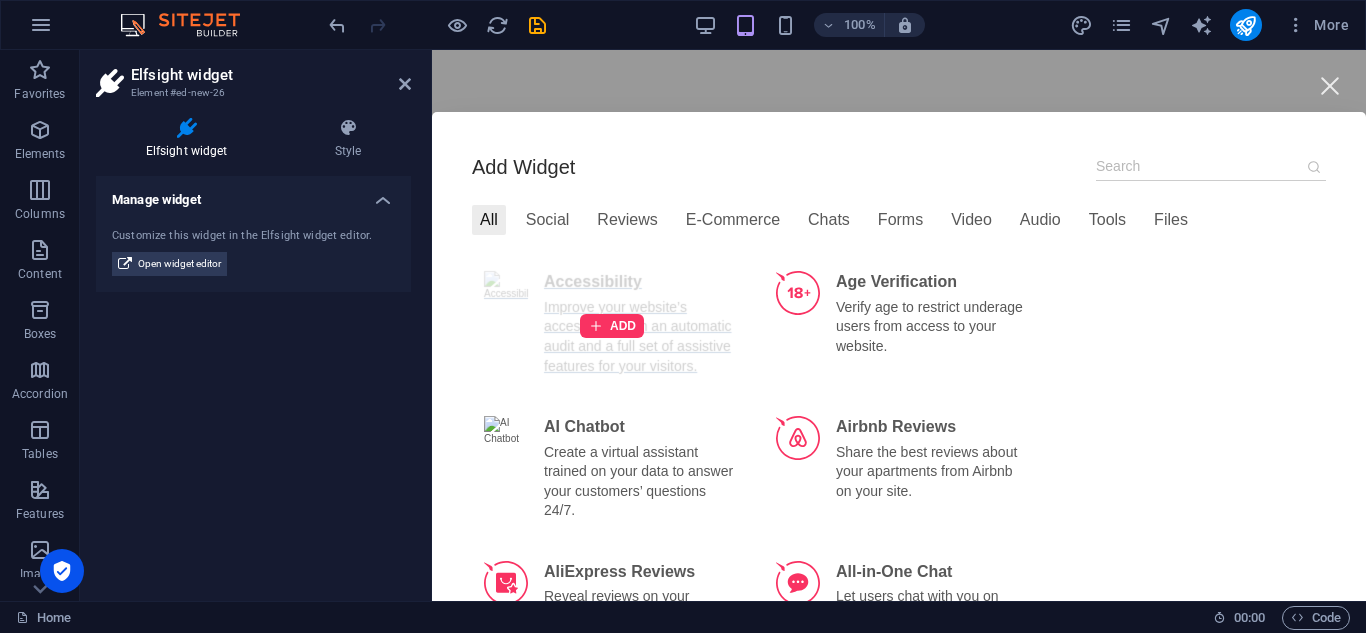 scroll, scrollTop: 12, scrollLeft: 0, axis: vertical 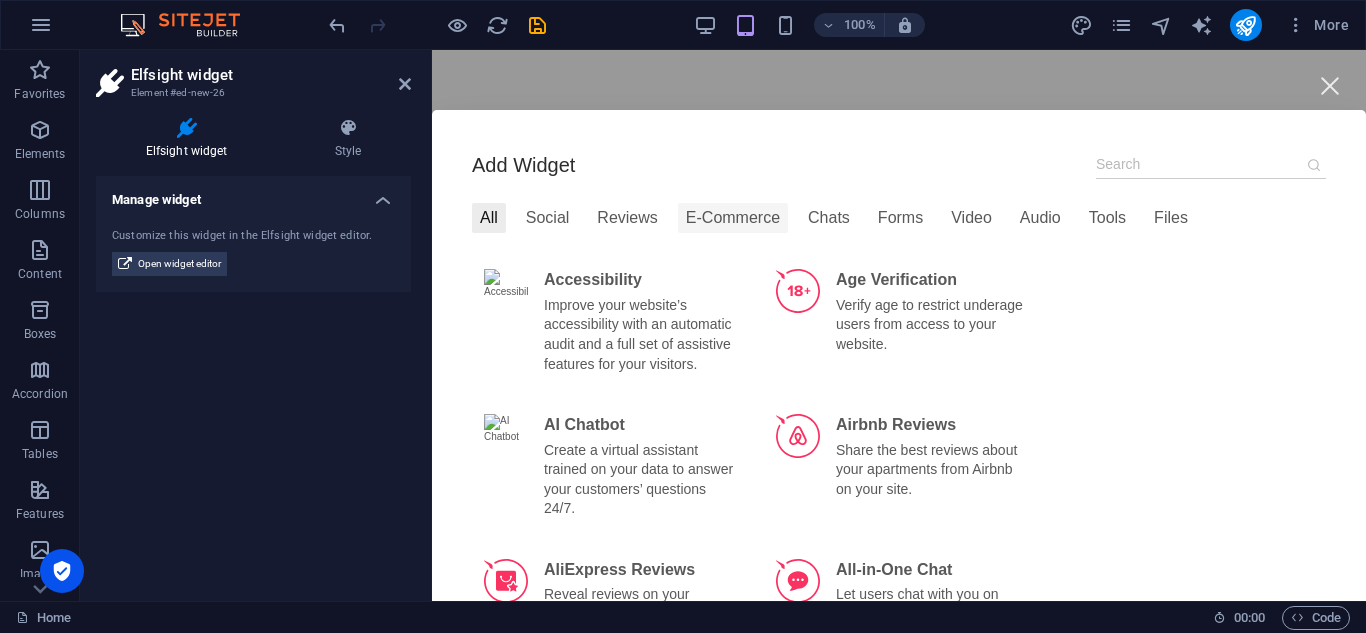 click on "E-Commerce" at bounding box center (733, 218) 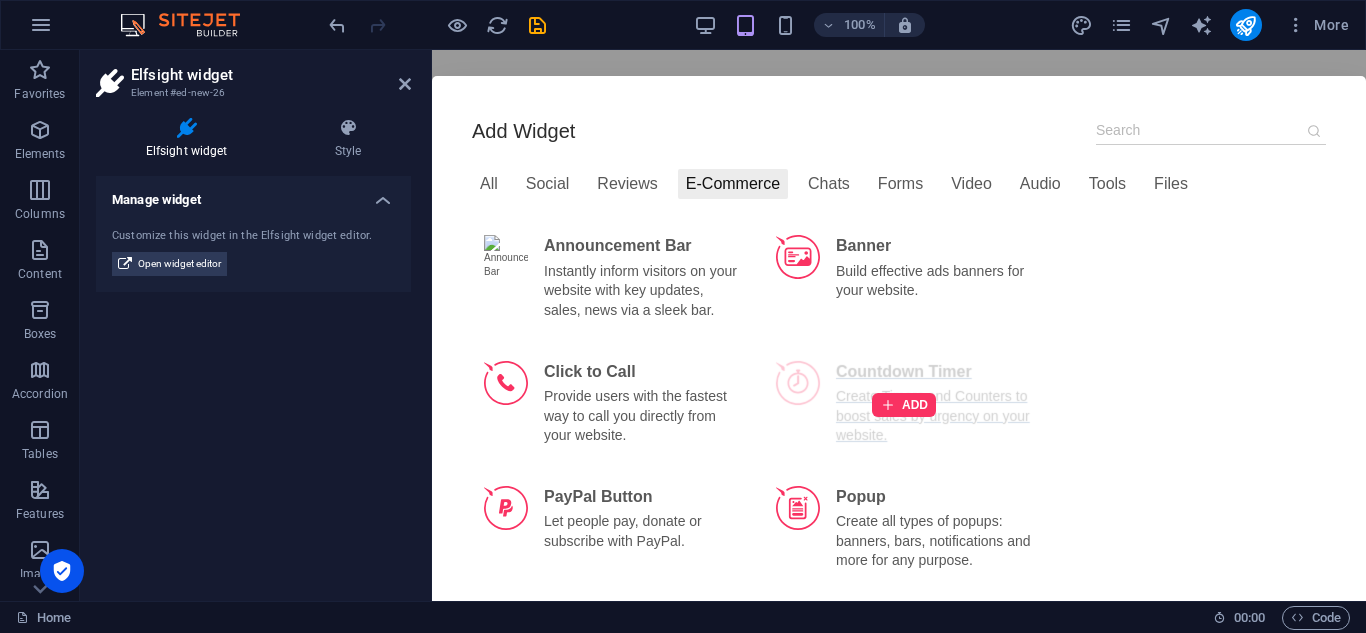 scroll, scrollTop: 45, scrollLeft: 0, axis: vertical 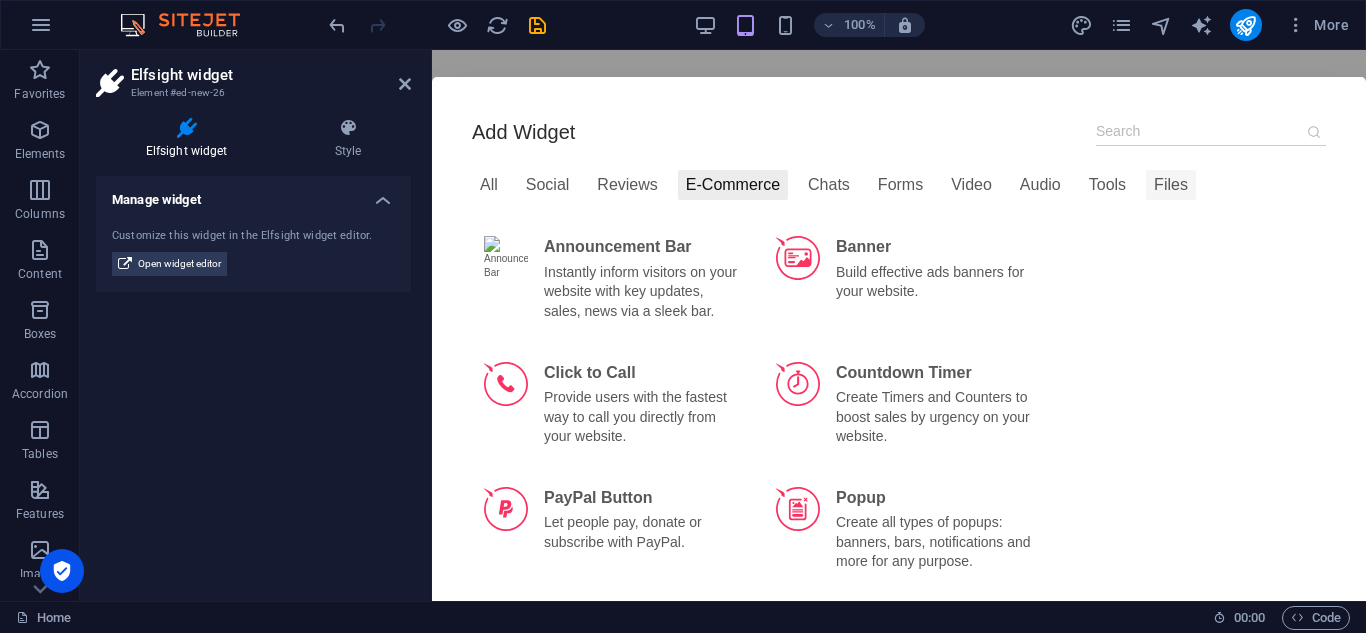 click on "Files" at bounding box center (1171, 185) 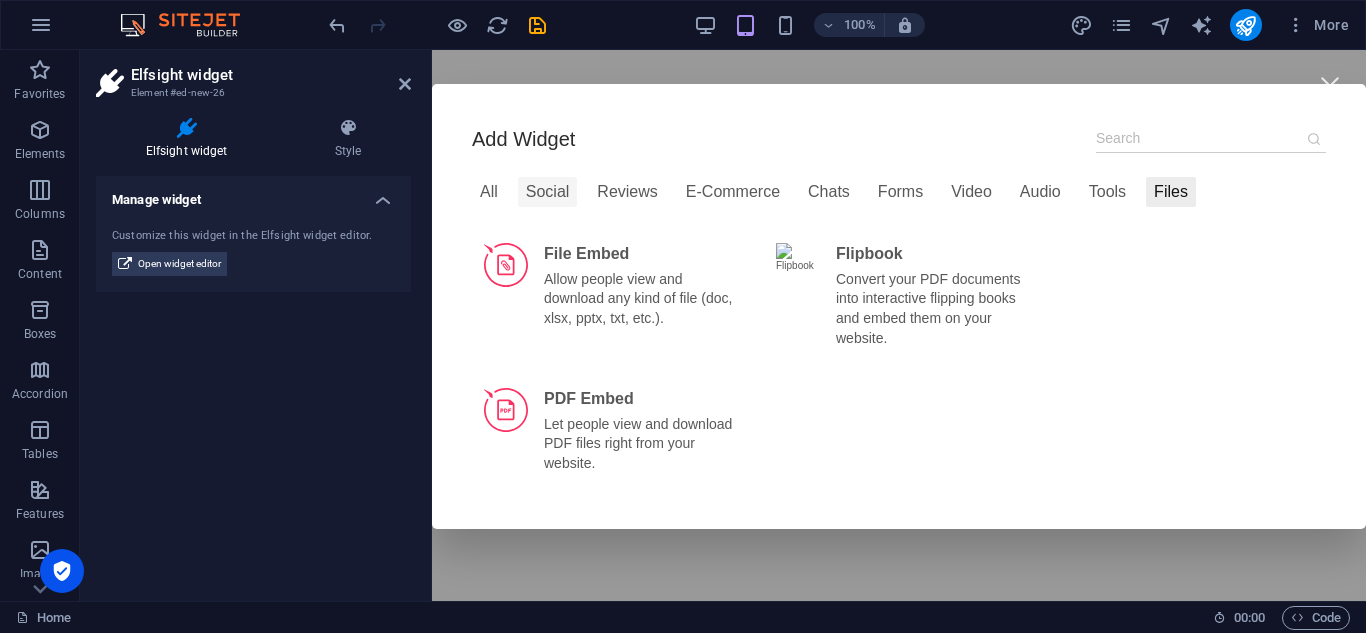 click on "Social" at bounding box center (548, 192) 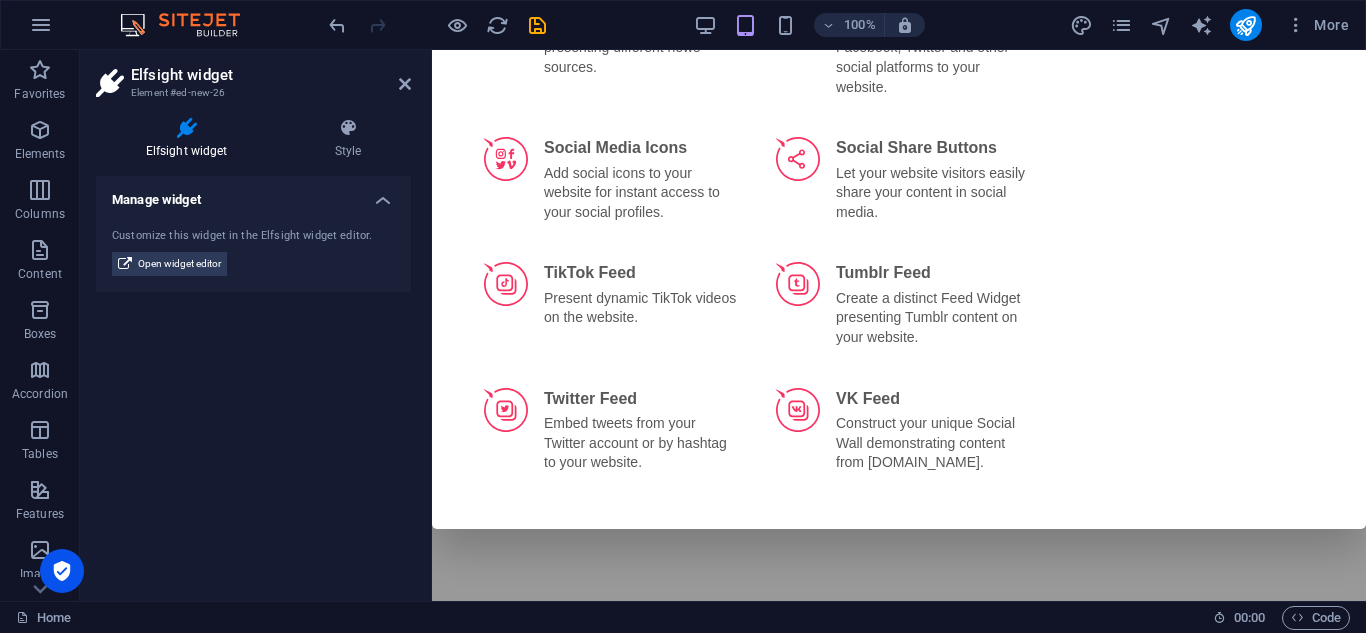 scroll, scrollTop: 0, scrollLeft: 0, axis: both 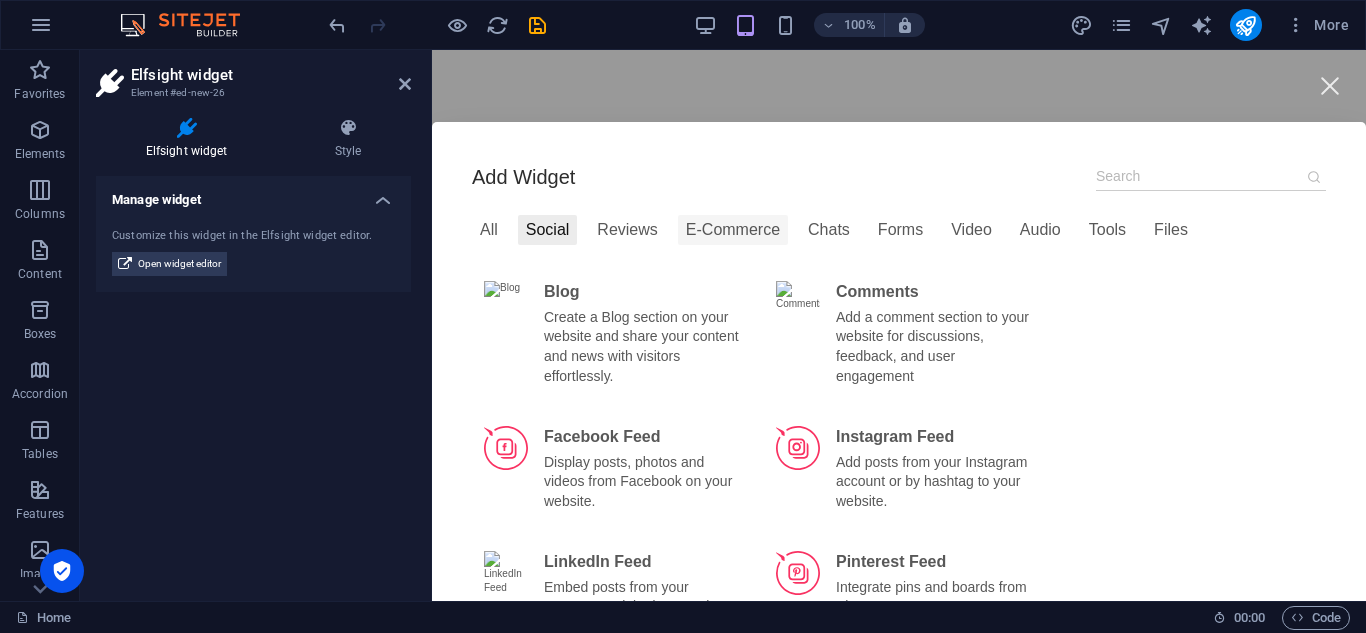 click on "E-Commerce" at bounding box center (733, 230) 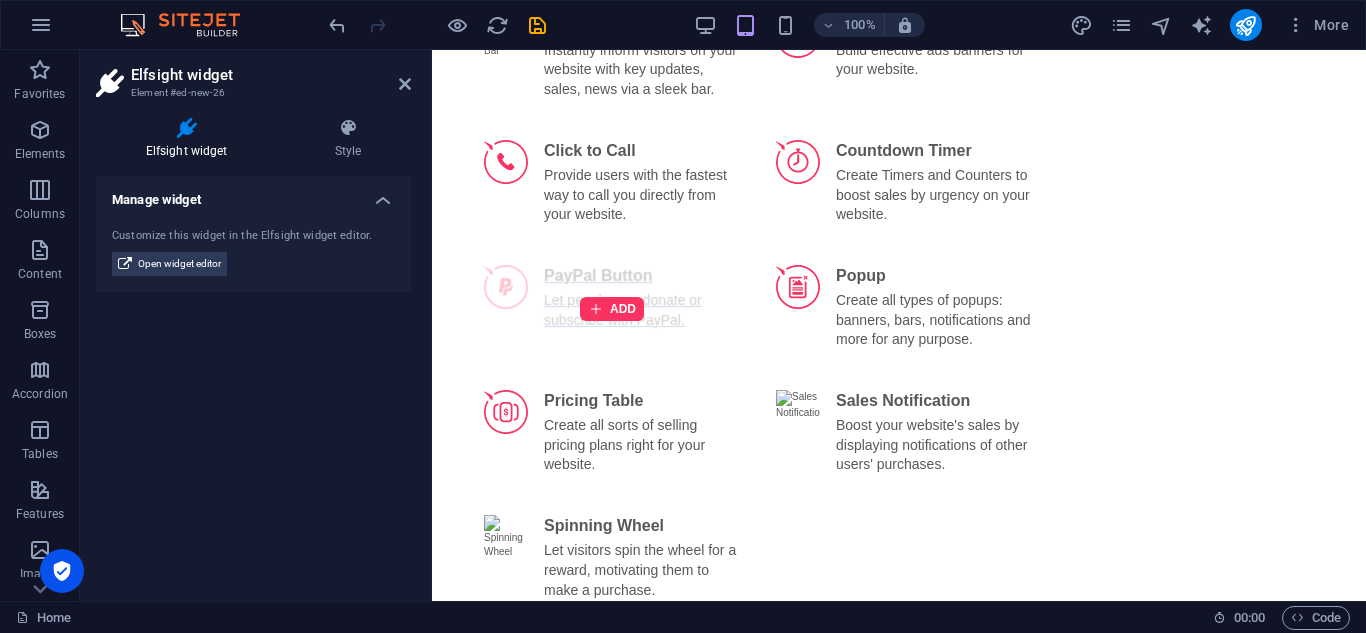 scroll, scrollTop: 0, scrollLeft: 0, axis: both 